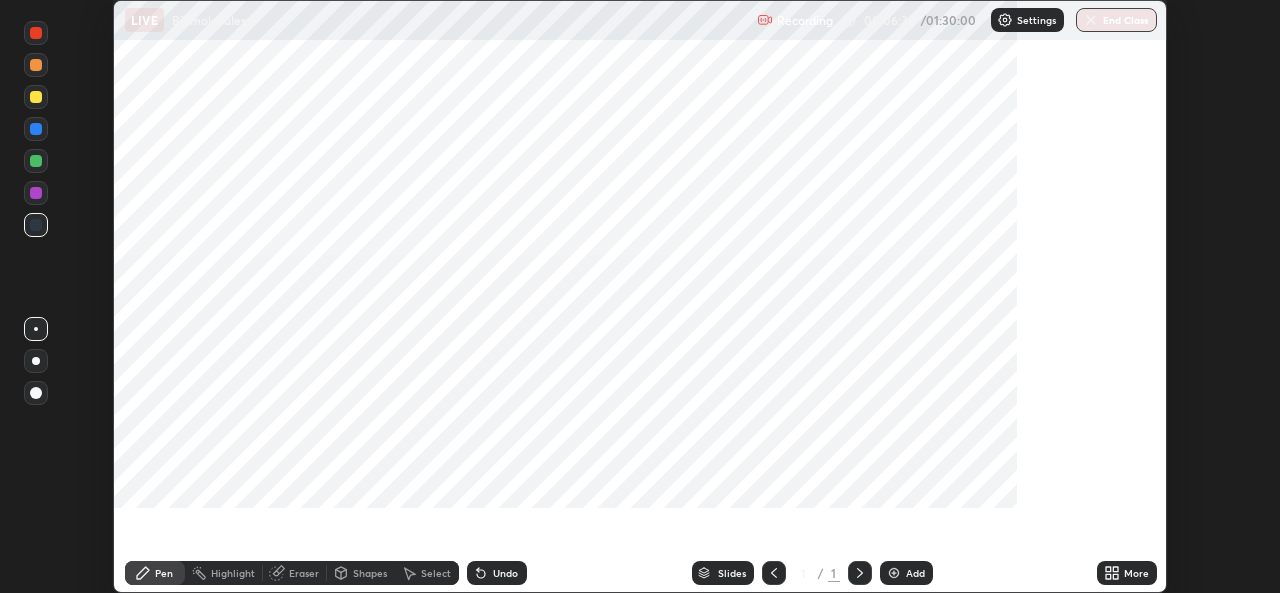 scroll, scrollTop: 0, scrollLeft: 0, axis: both 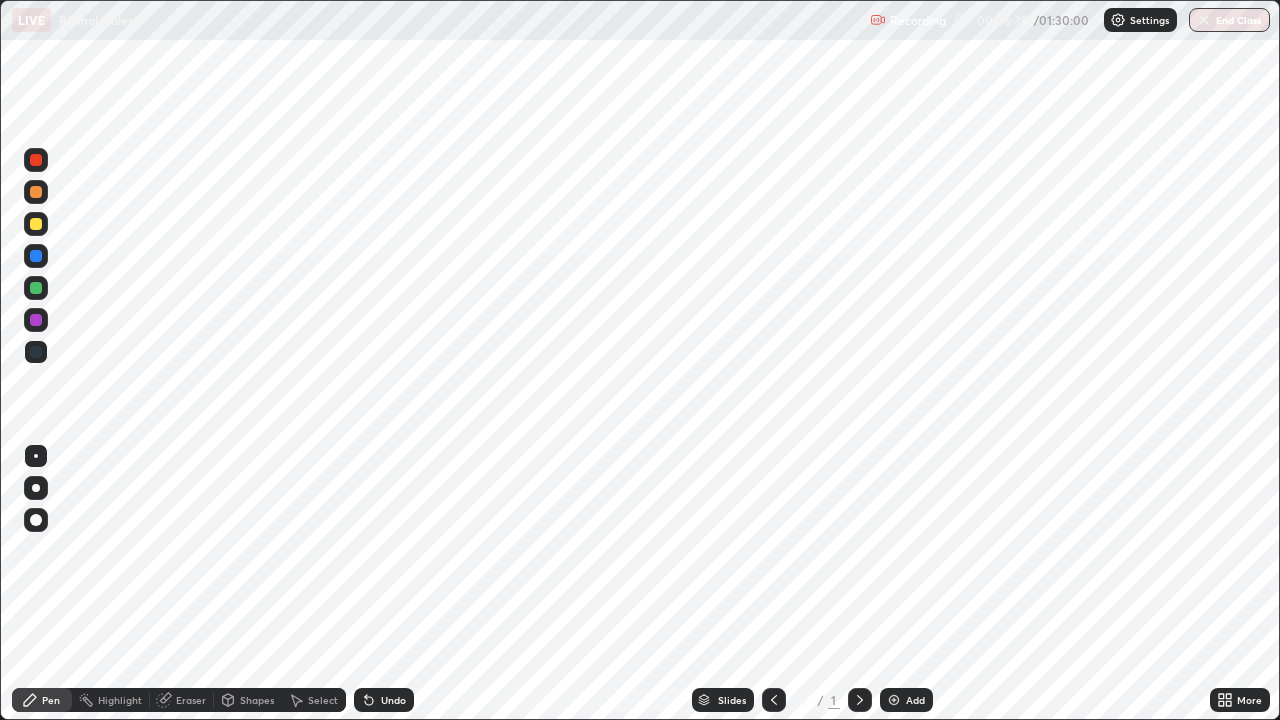click on "Undo" at bounding box center [384, 700] 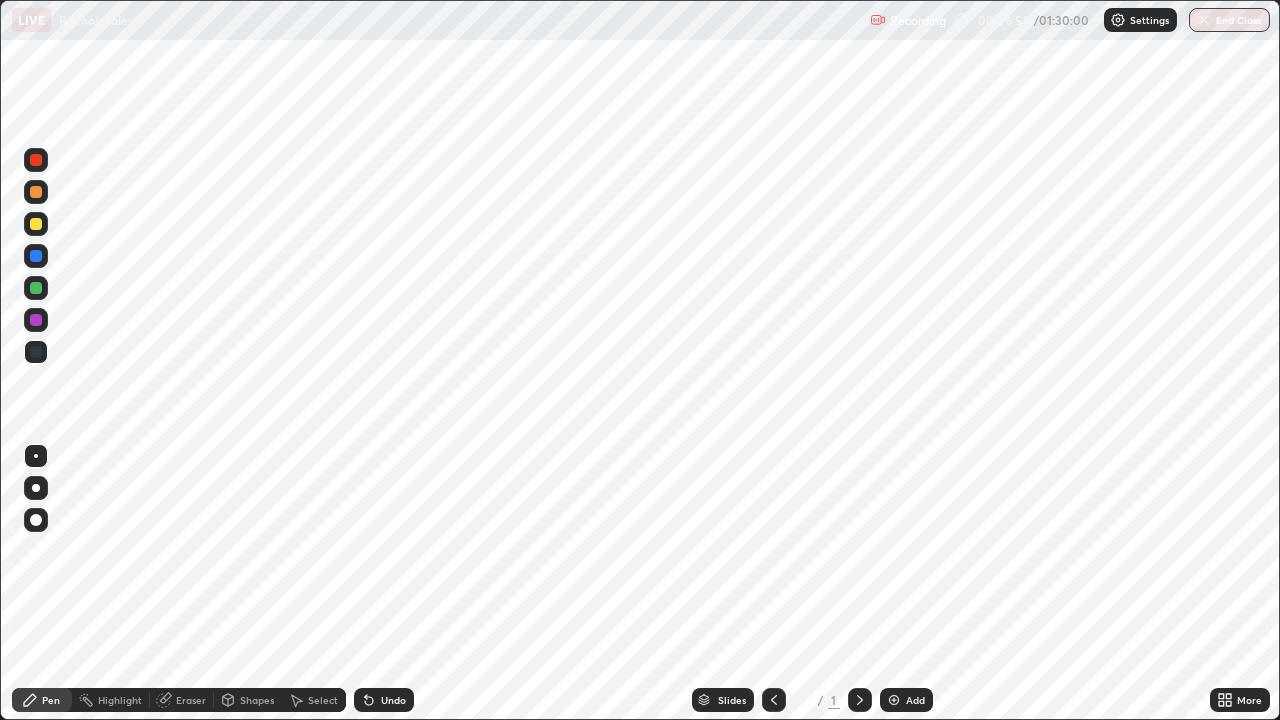 click 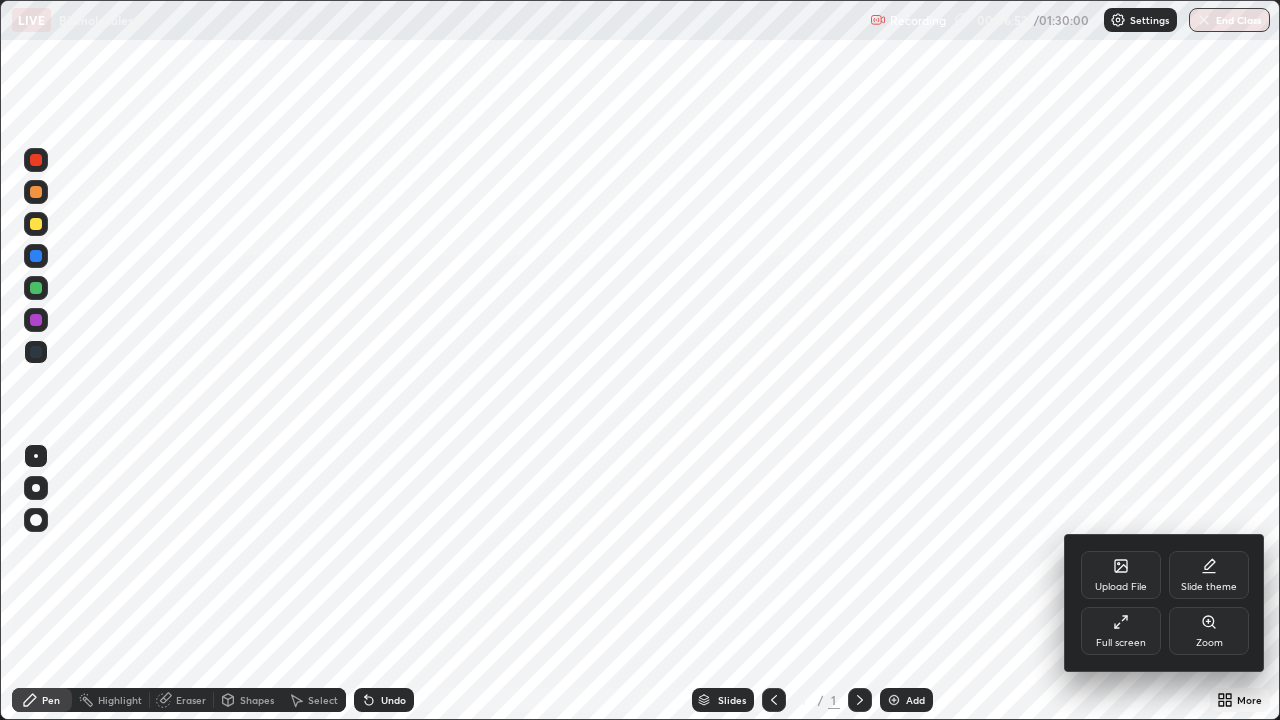 click on "Full screen" at bounding box center (1121, 631) 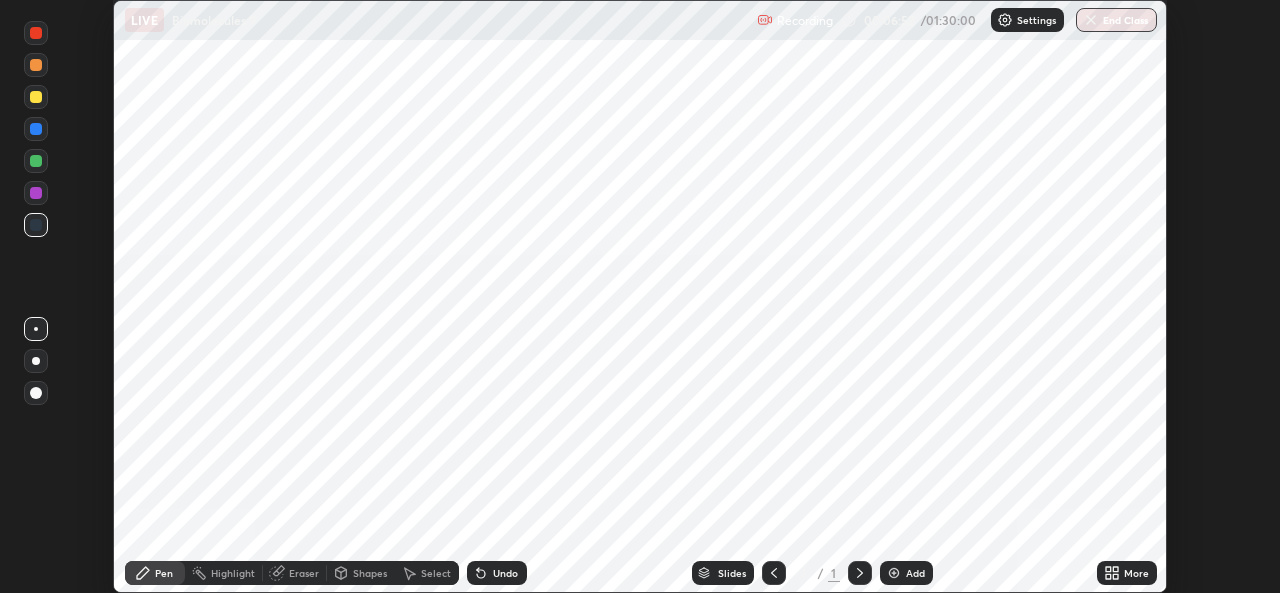 scroll, scrollTop: 593, scrollLeft: 1280, axis: both 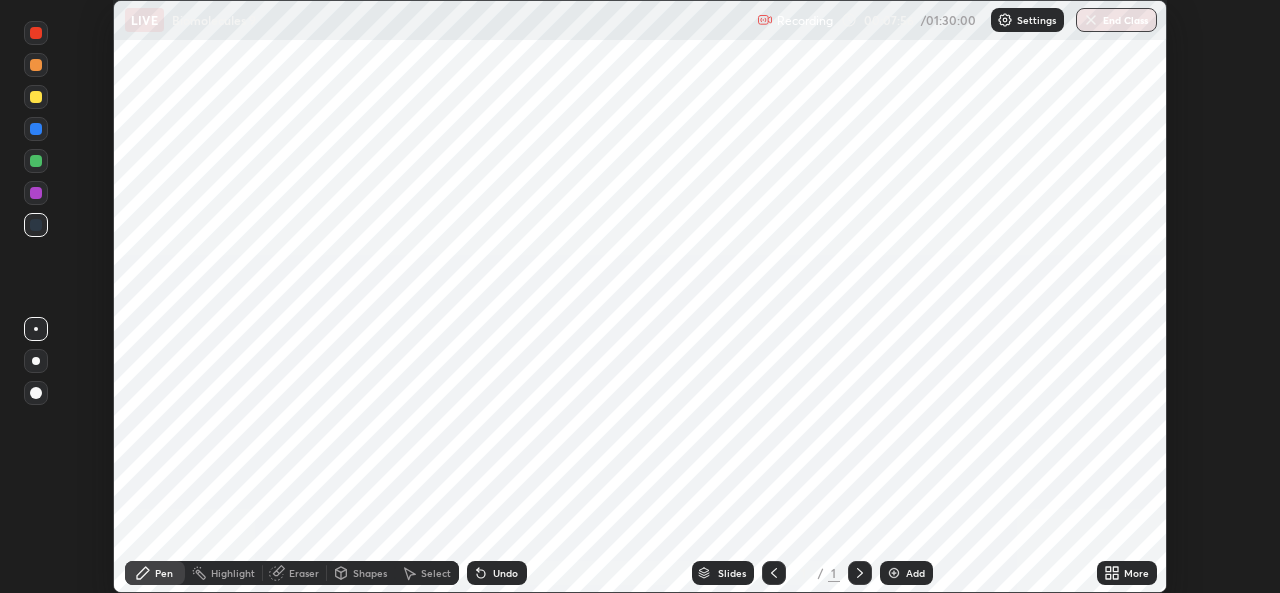 click on "More" at bounding box center [1127, 573] 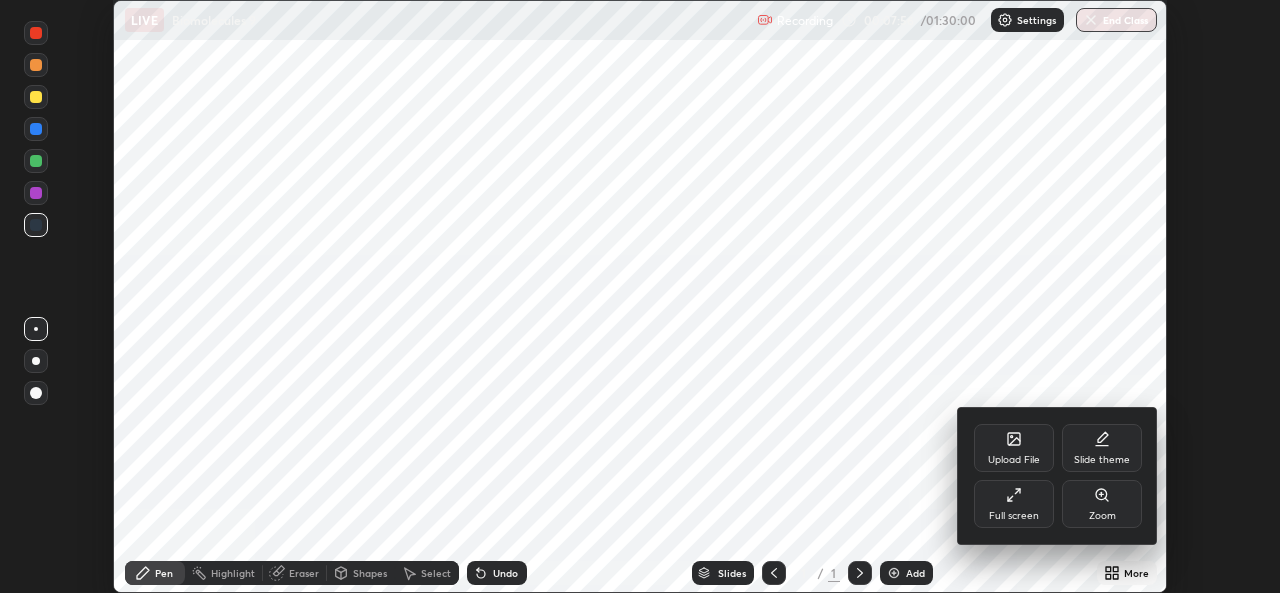 click on "Full screen" at bounding box center (1014, 516) 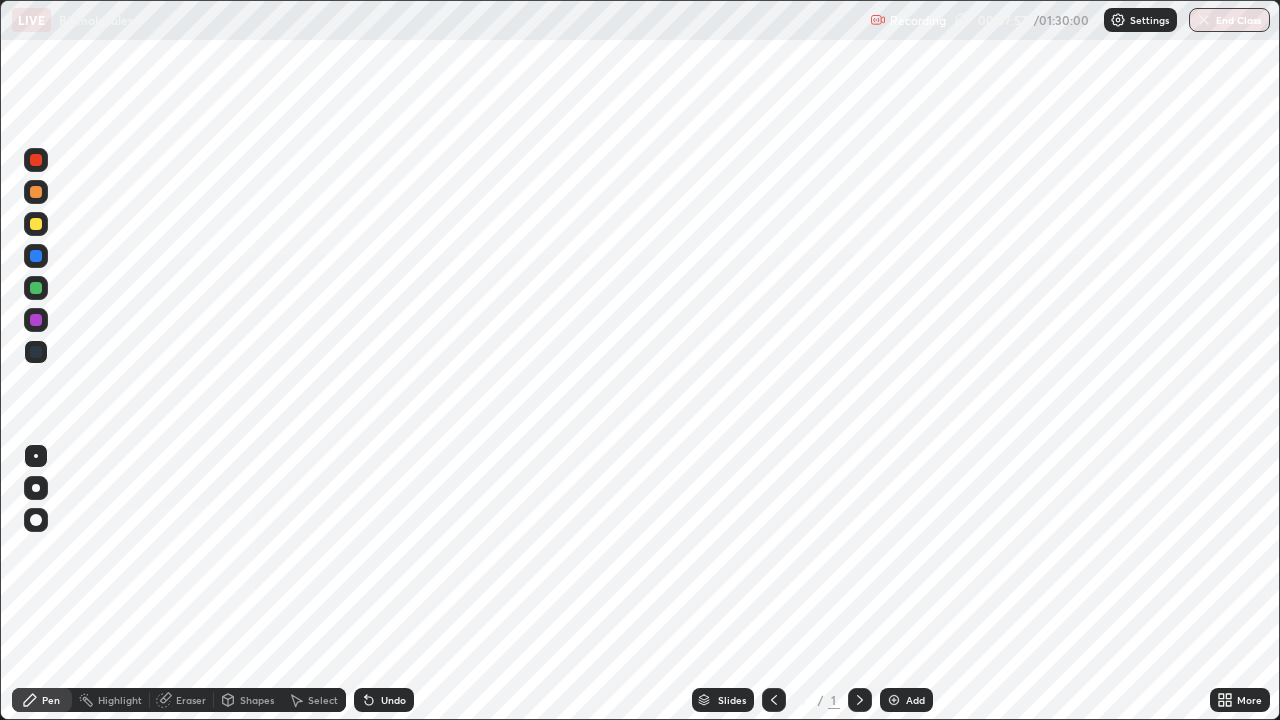 scroll, scrollTop: 99280, scrollLeft: 98720, axis: both 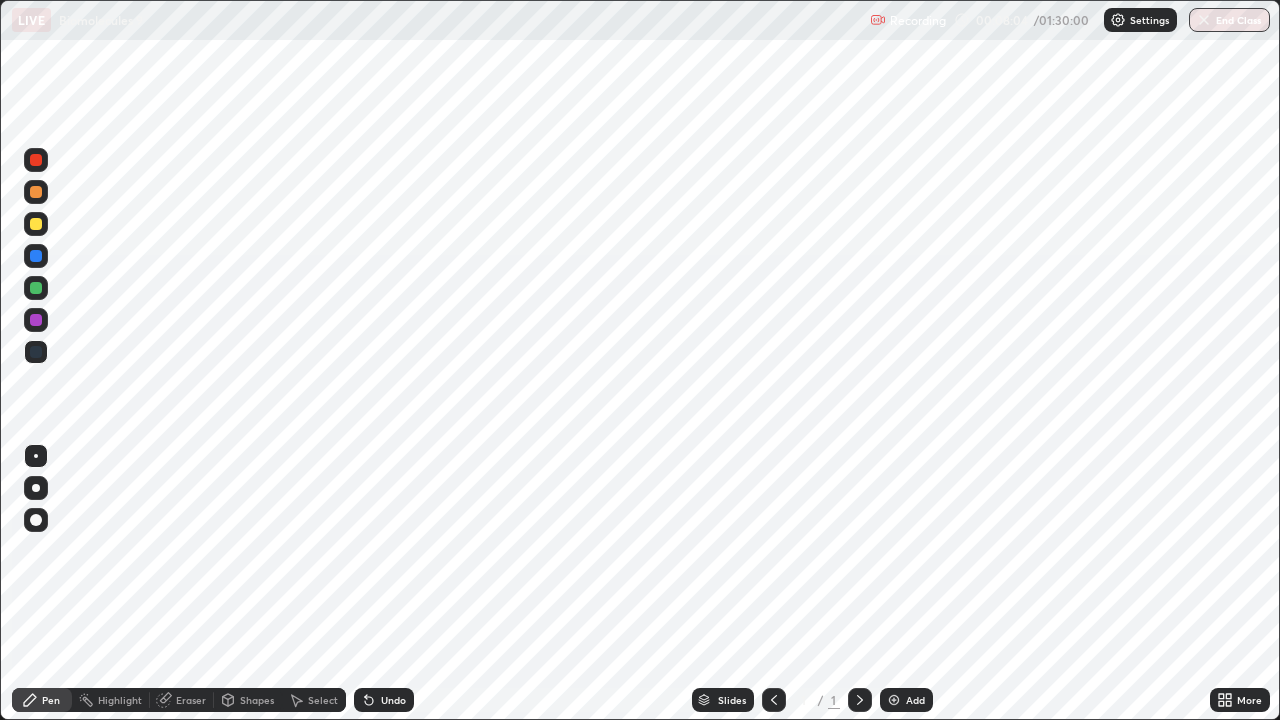 click 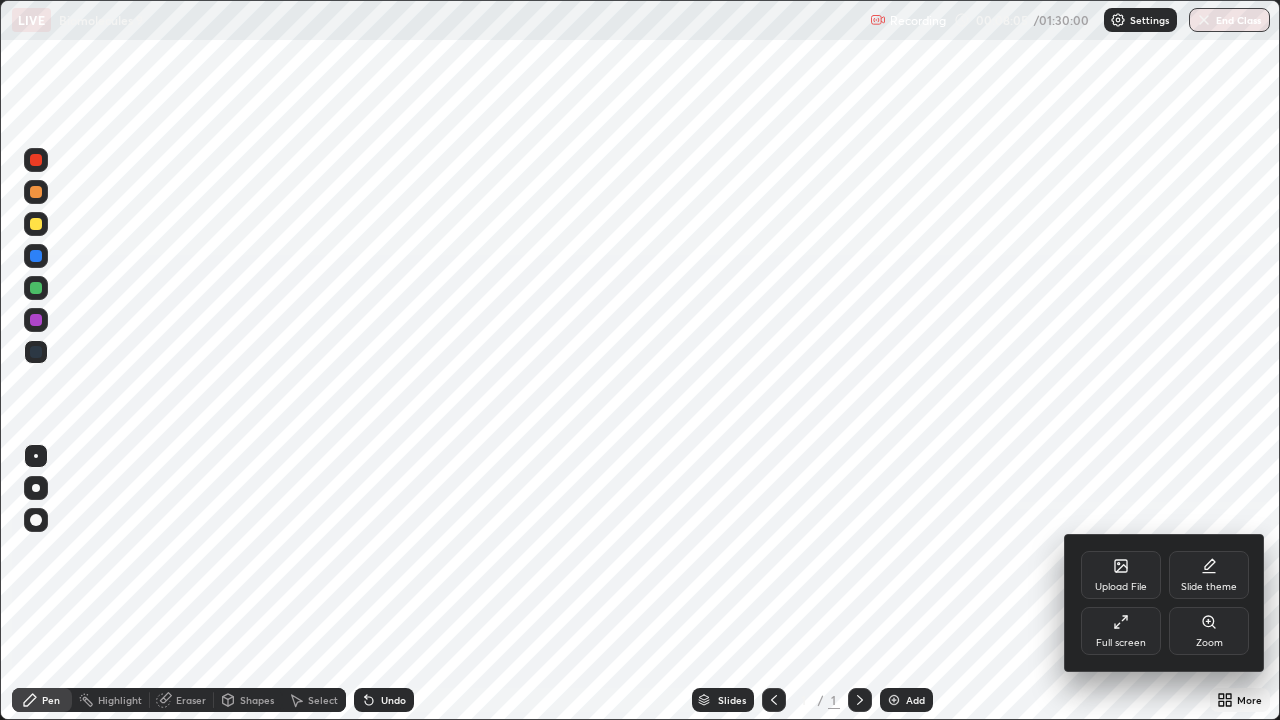 click 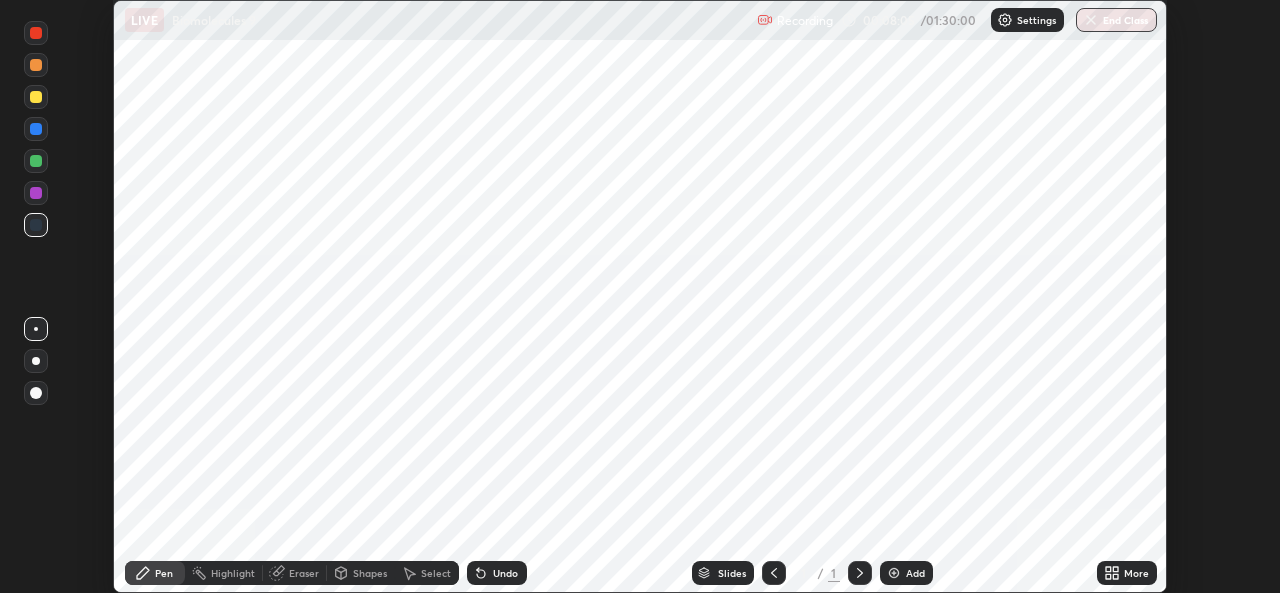 scroll, scrollTop: 593, scrollLeft: 1280, axis: both 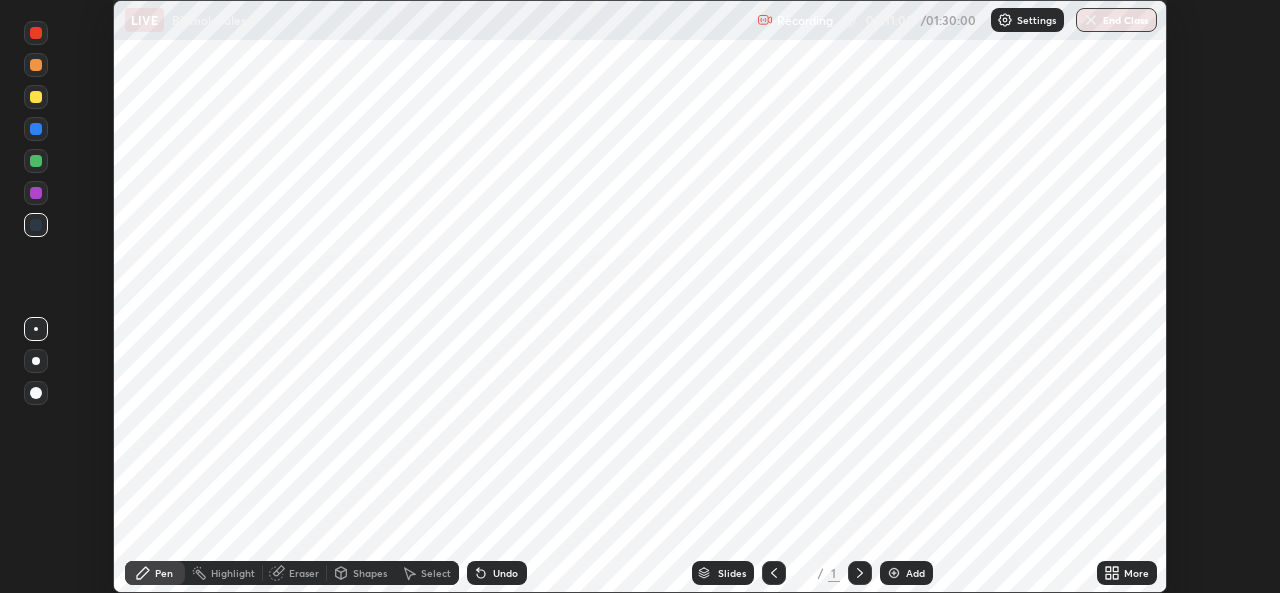 click on "End Class" at bounding box center [1116, 20] 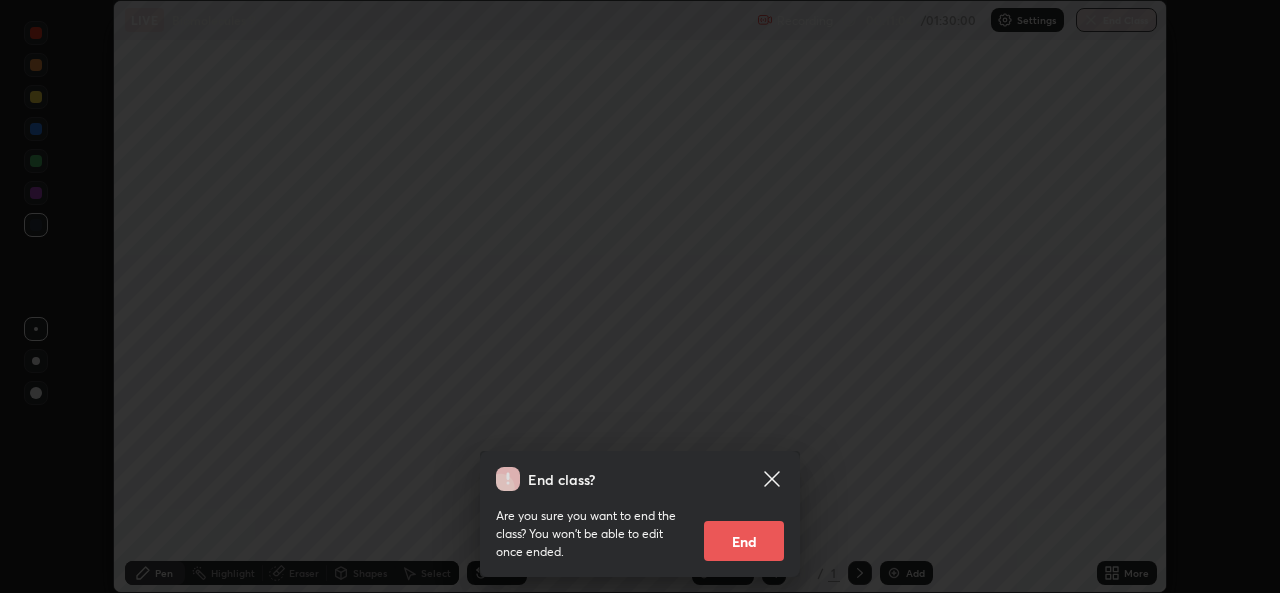 click on "End" at bounding box center (744, 541) 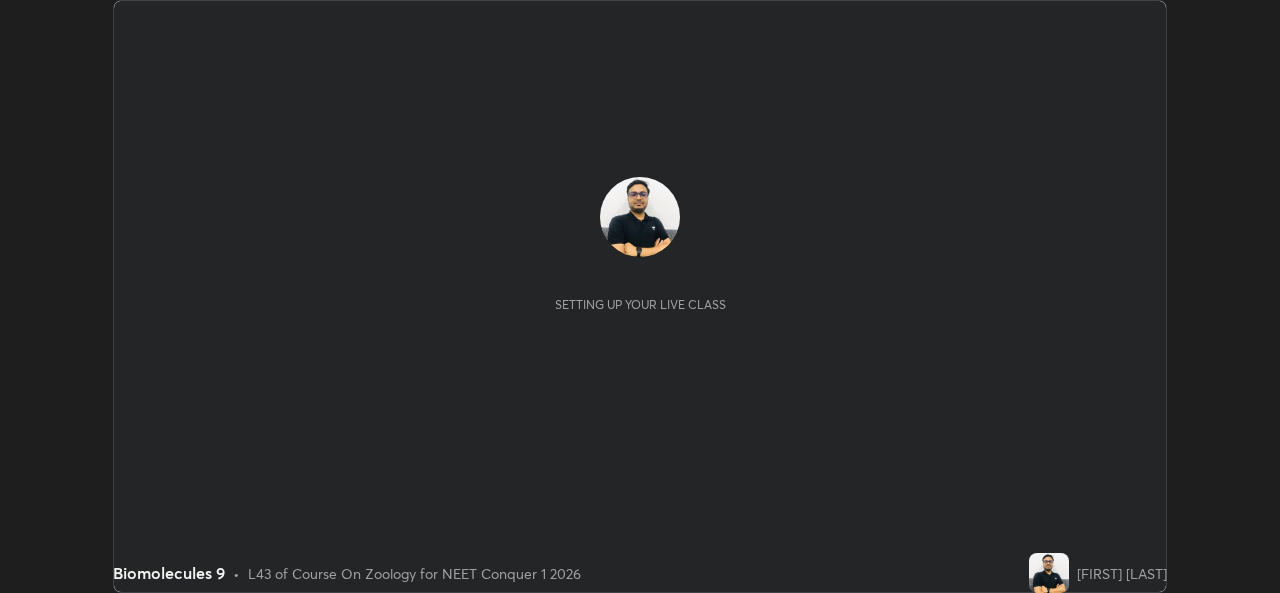 scroll, scrollTop: 0, scrollLeft: 0, axis: both 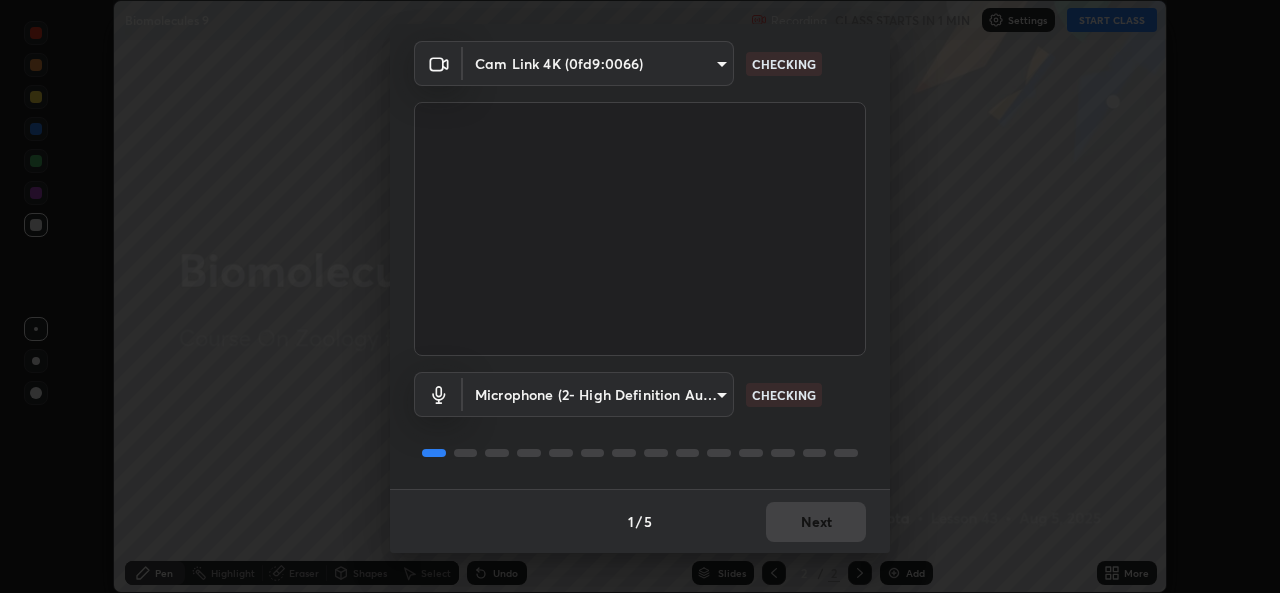 click on "1 / 5 Next" at bounding box center [640, 521] 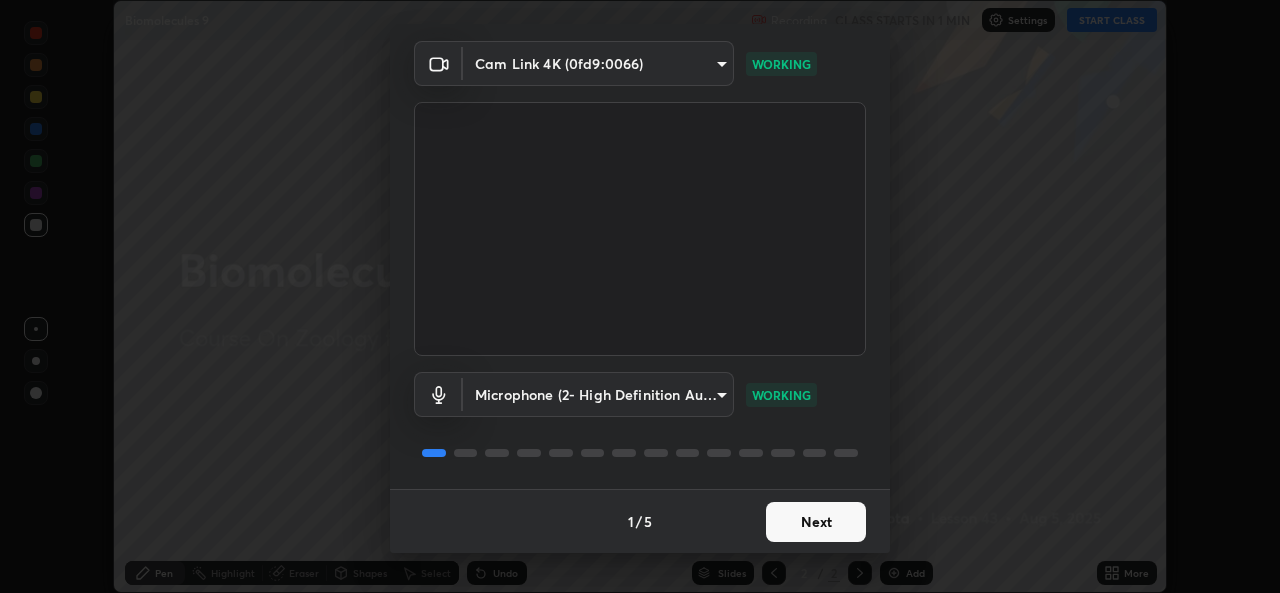 click on "Next" at bounding box center (816, 522) 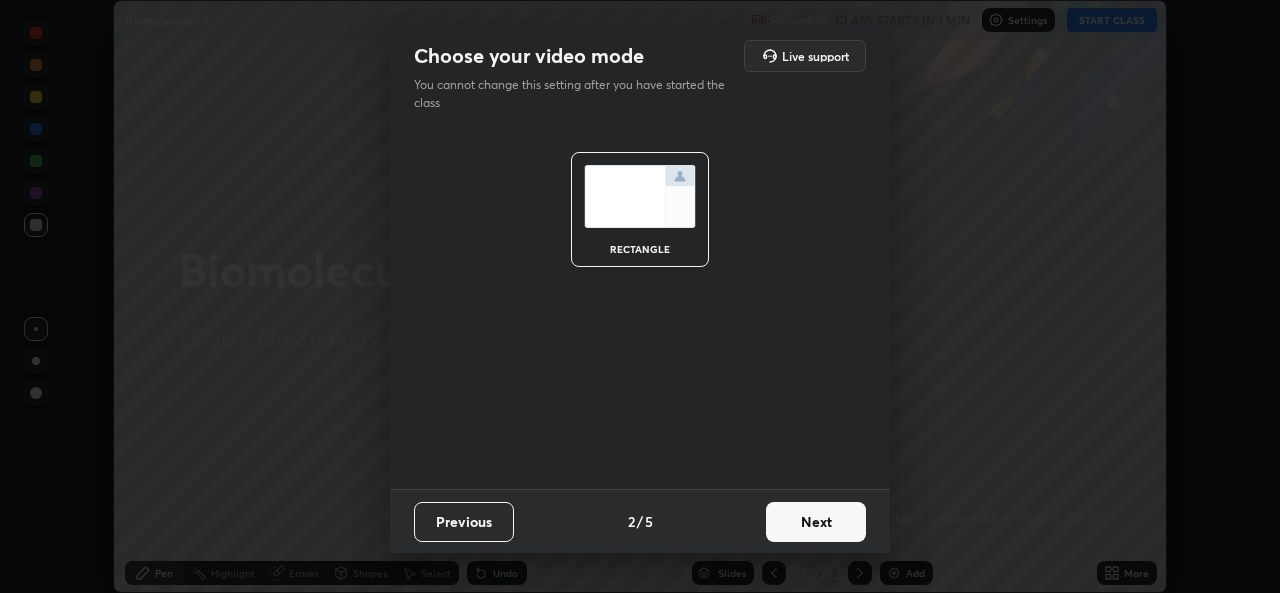 click on "Next" at bounding box center (816, 522) 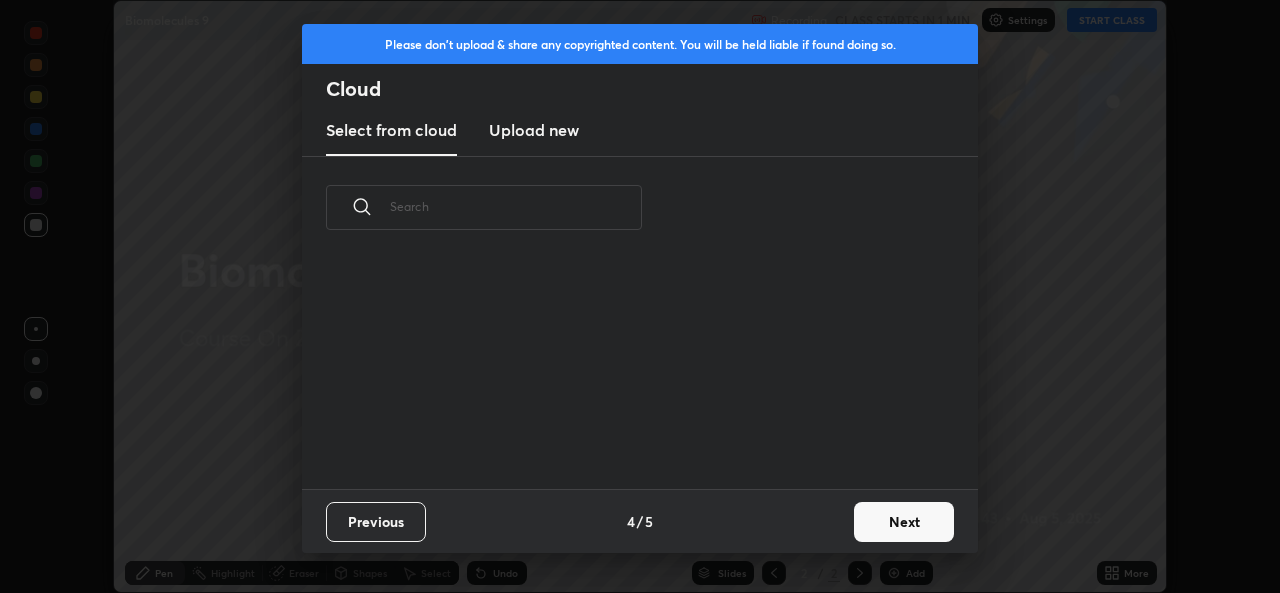 click on "Next" at bounding box center [904, 522] 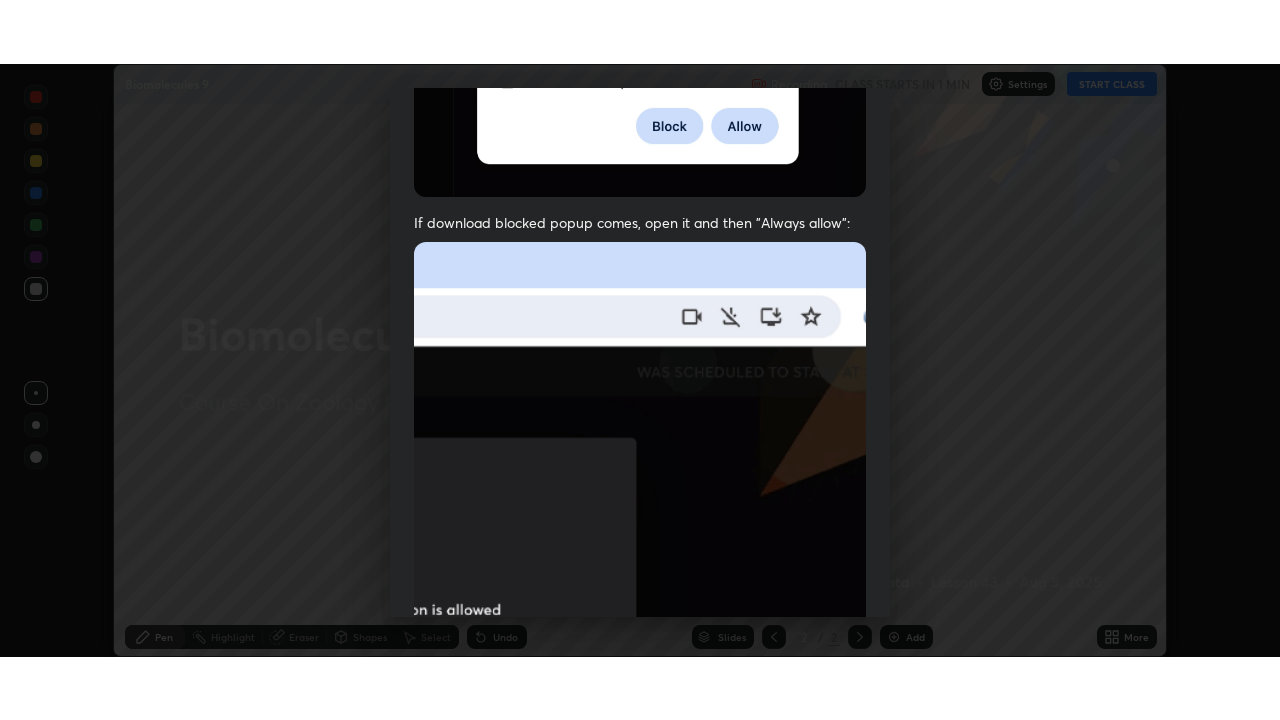 scroll, scrollTop: 471, scrollLeft: 0, axis: vertical 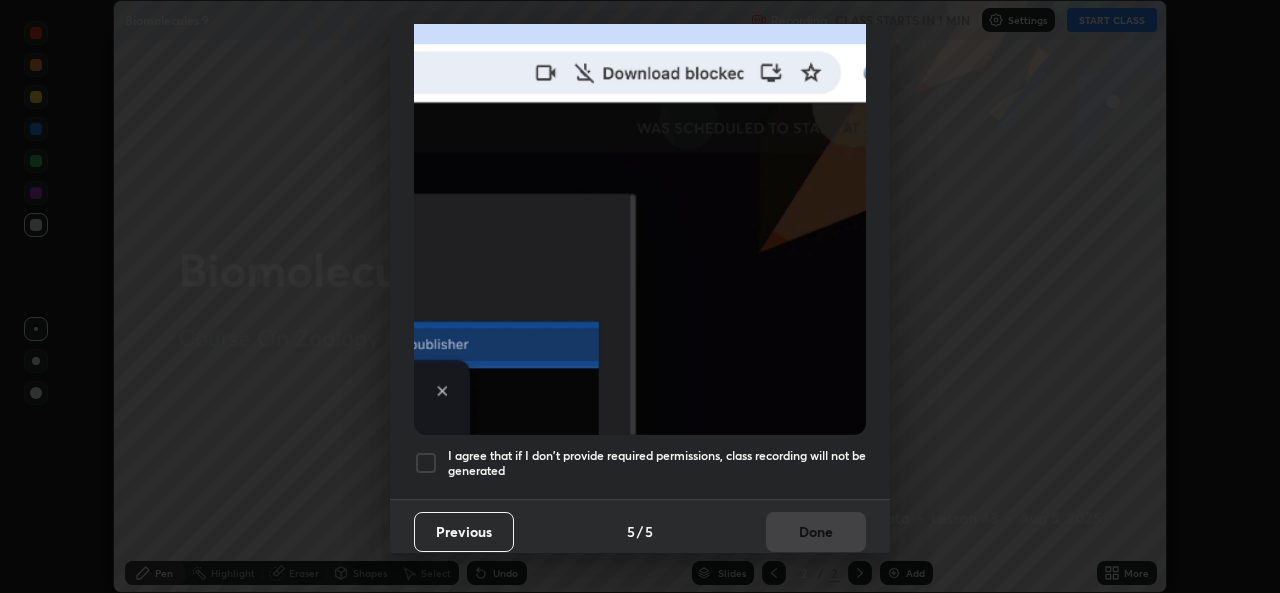 click at bounding box center [426, 463] 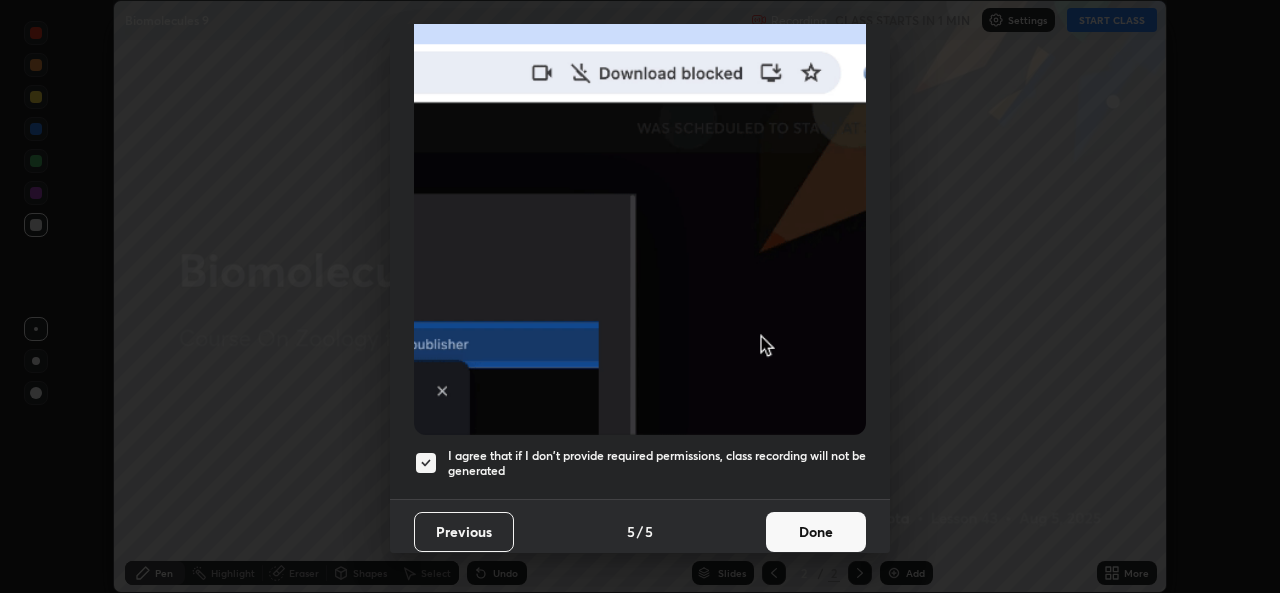 click on "Done" at bounding box center (816, 532) 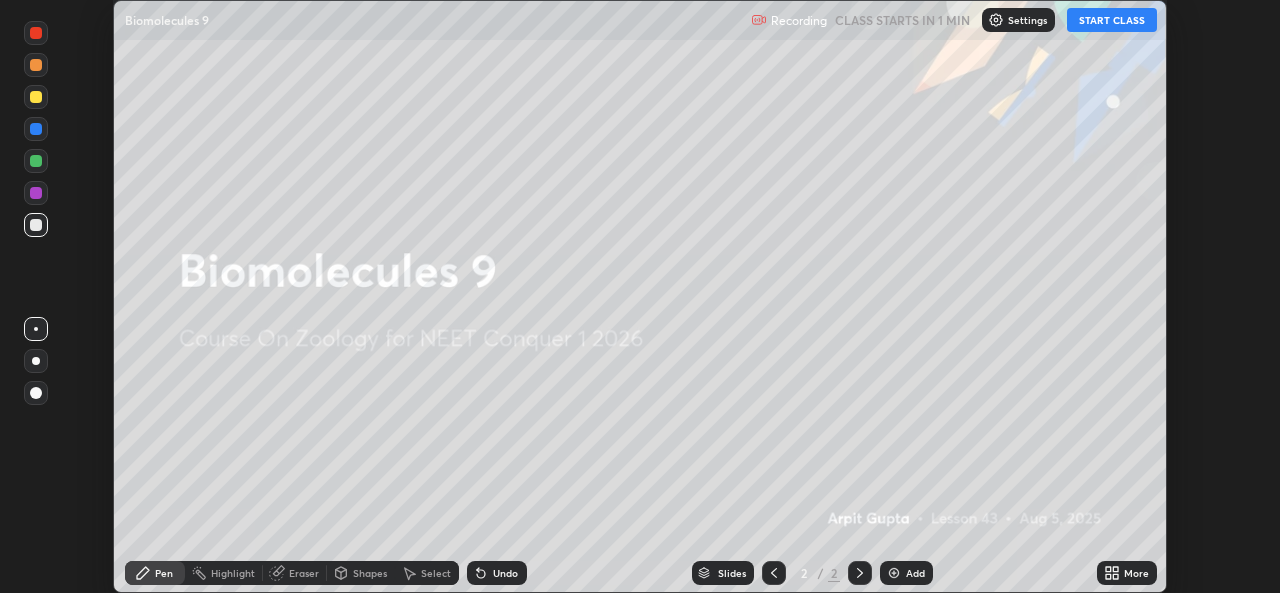click on "More" at bounding box center (1127, 573) 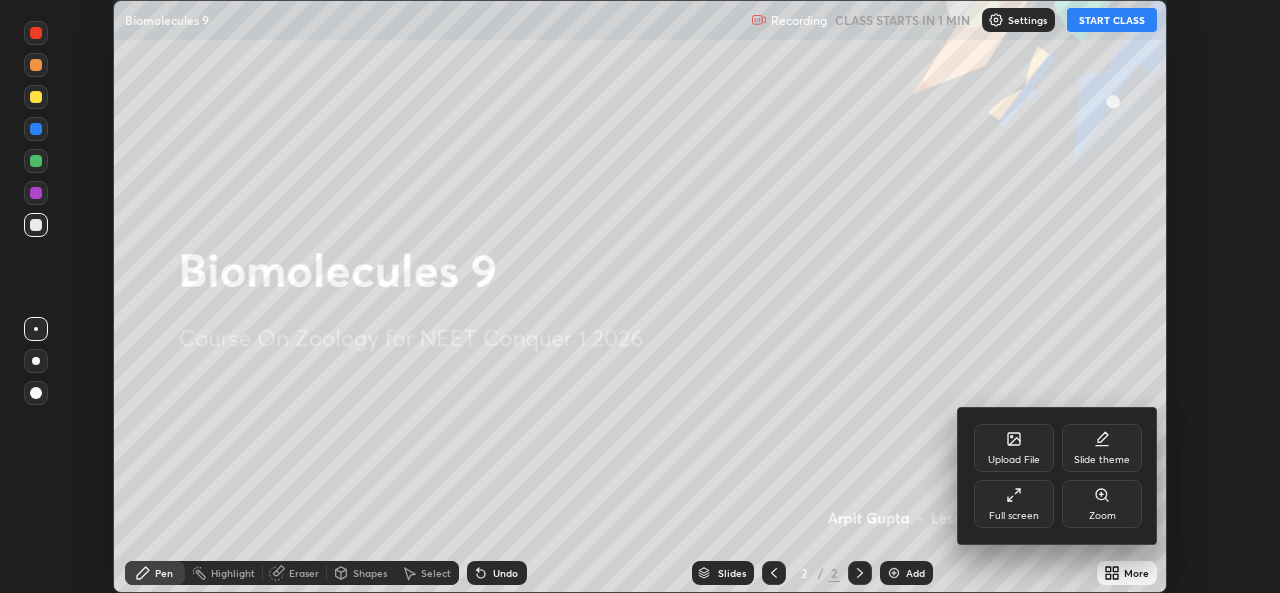 click on "Full screen" at bounding box center (1014, 504) 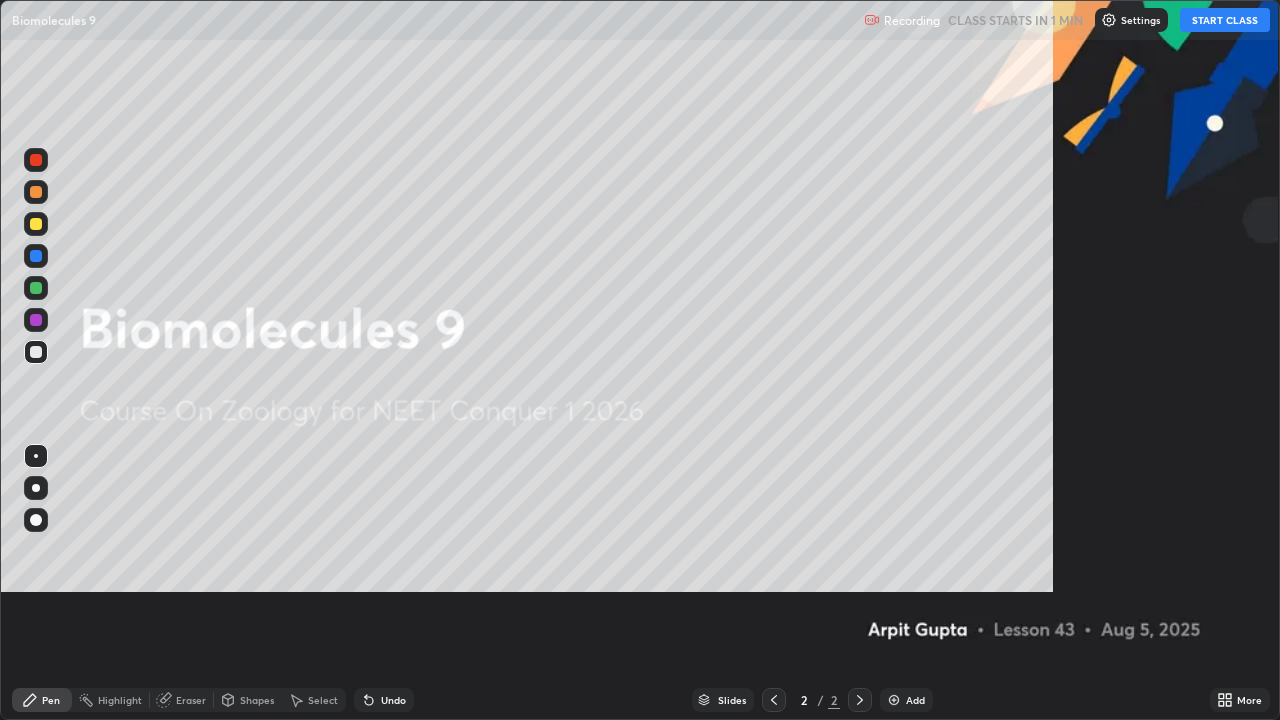 scroll, scrollTop: 99280, scrollLeft: 98720, axis: both 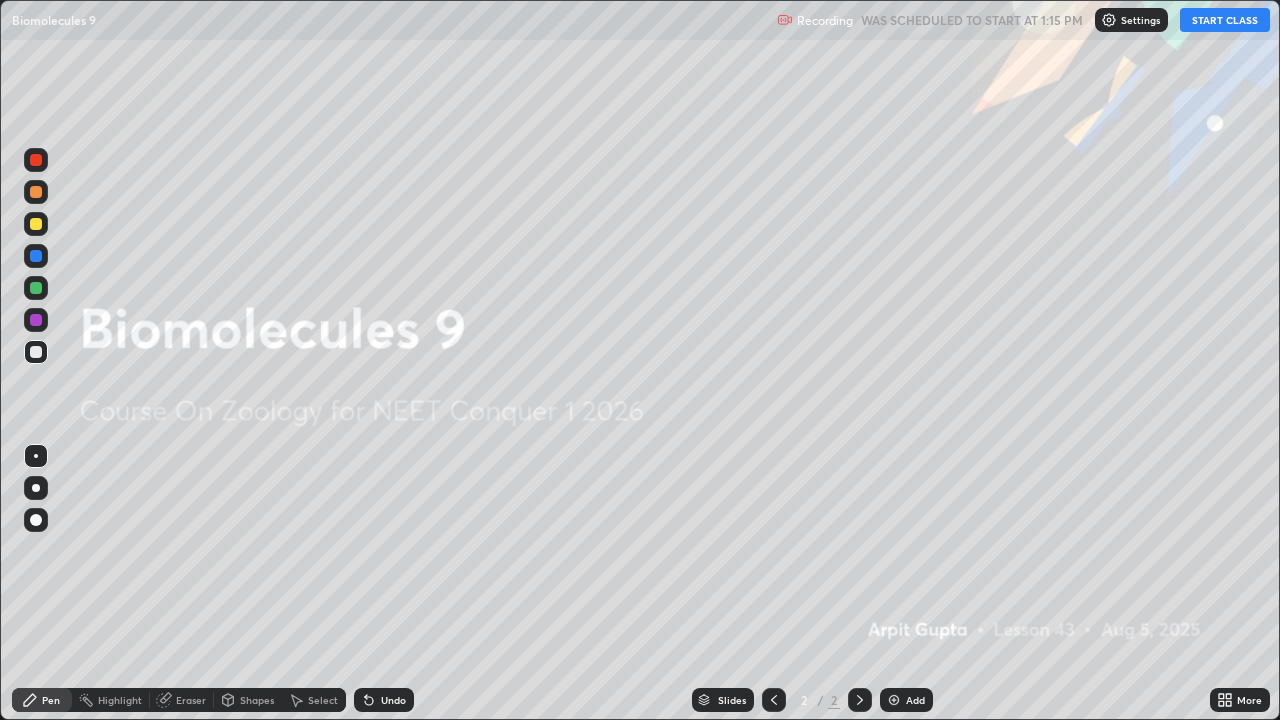 click 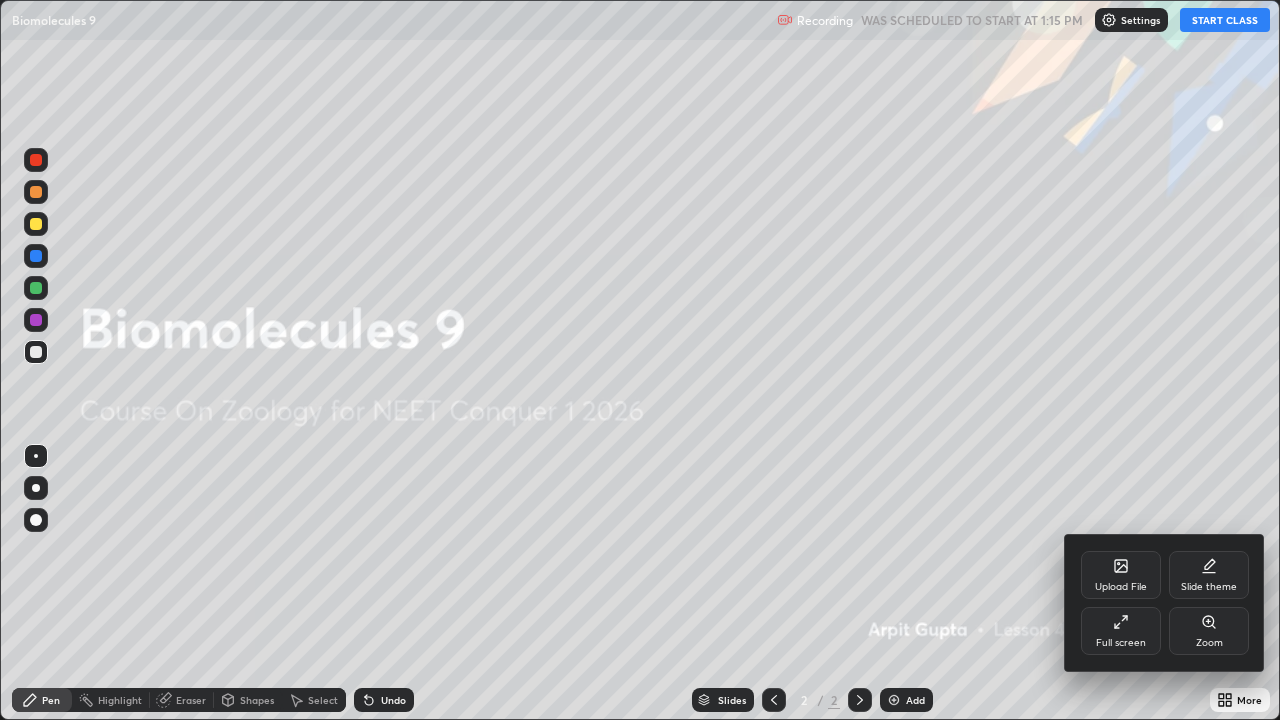 click on "Full screen" at bounding box center [1121, 631] 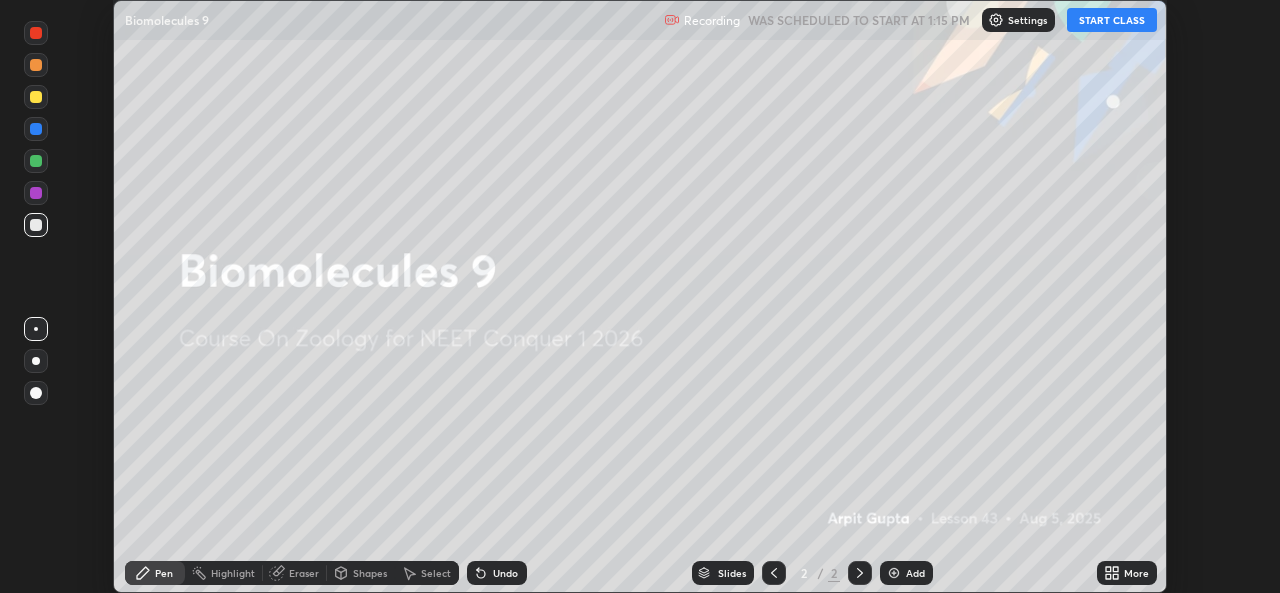 scroll, scrollTop: 593, scrollLeft: 1280, axis: both 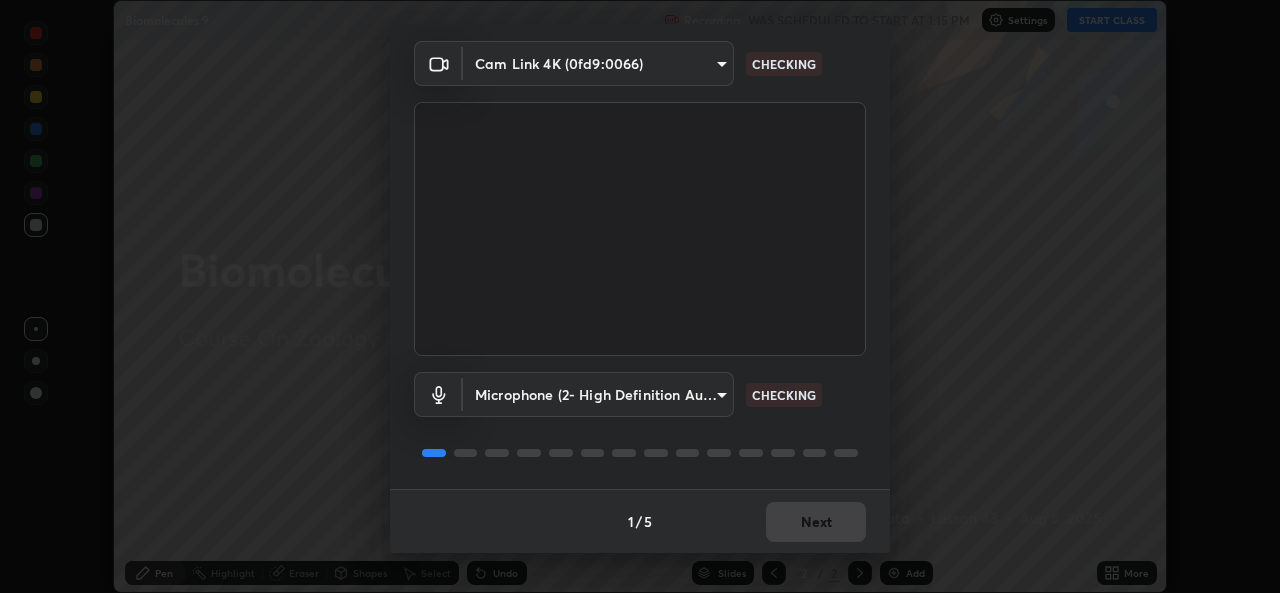 click on "1 / 5 Next" at bounding box center [640, 521] 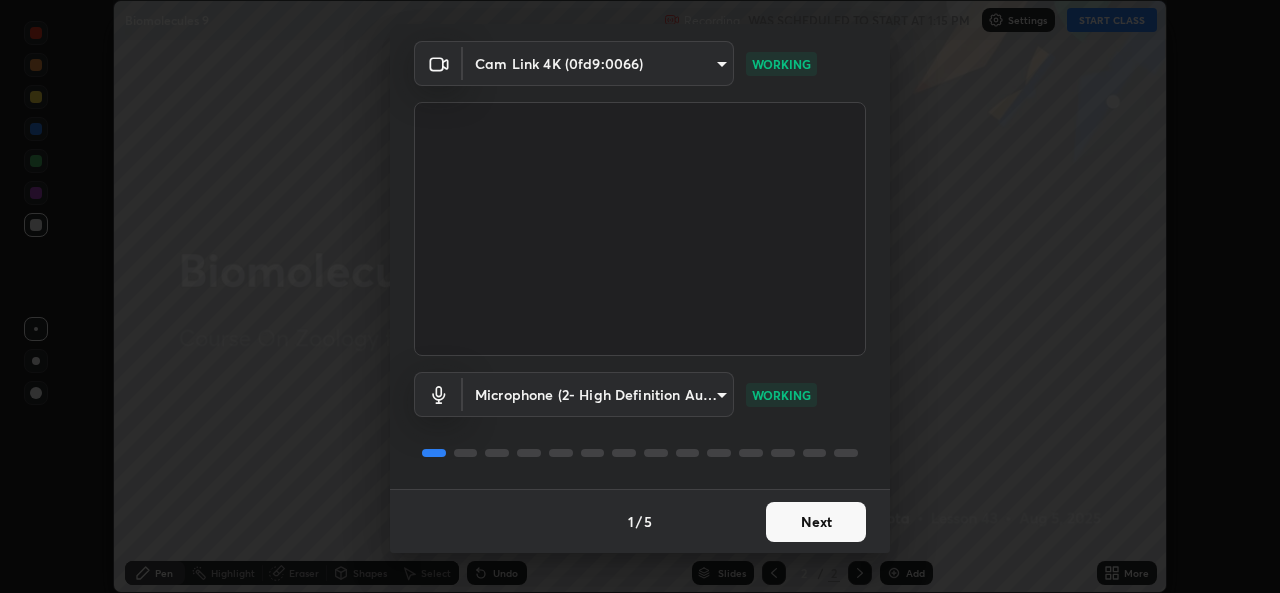 click on "Next" at bounding box center (816, 522) 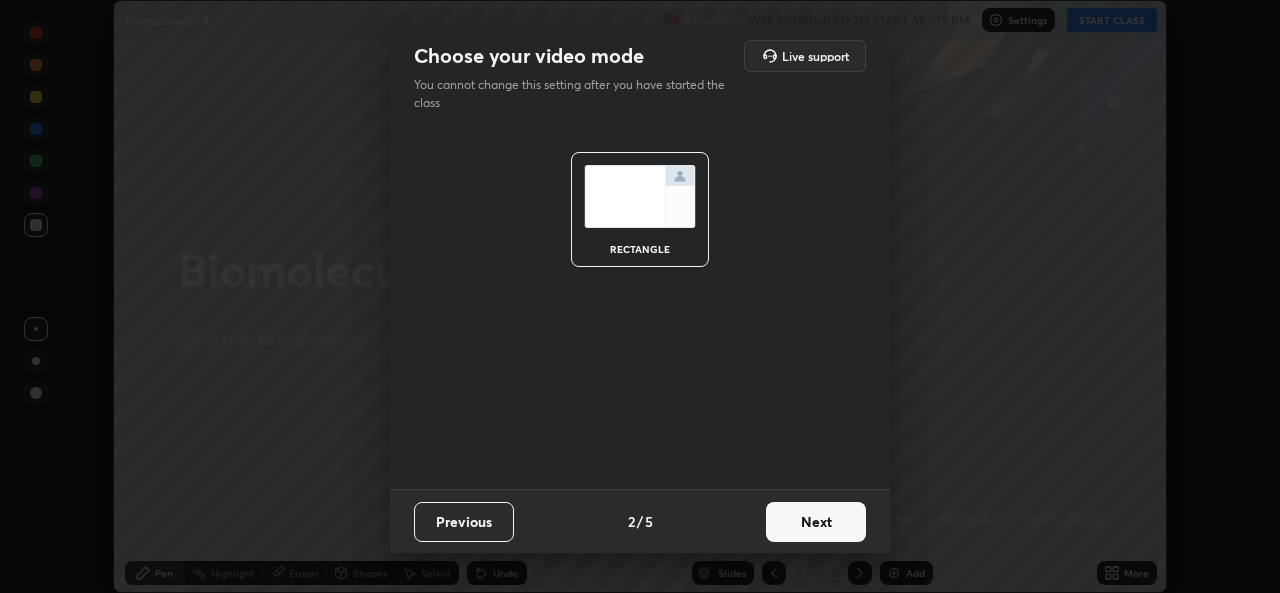 scroll, scrollTop: 0, scrollLeft: 0, axis: both 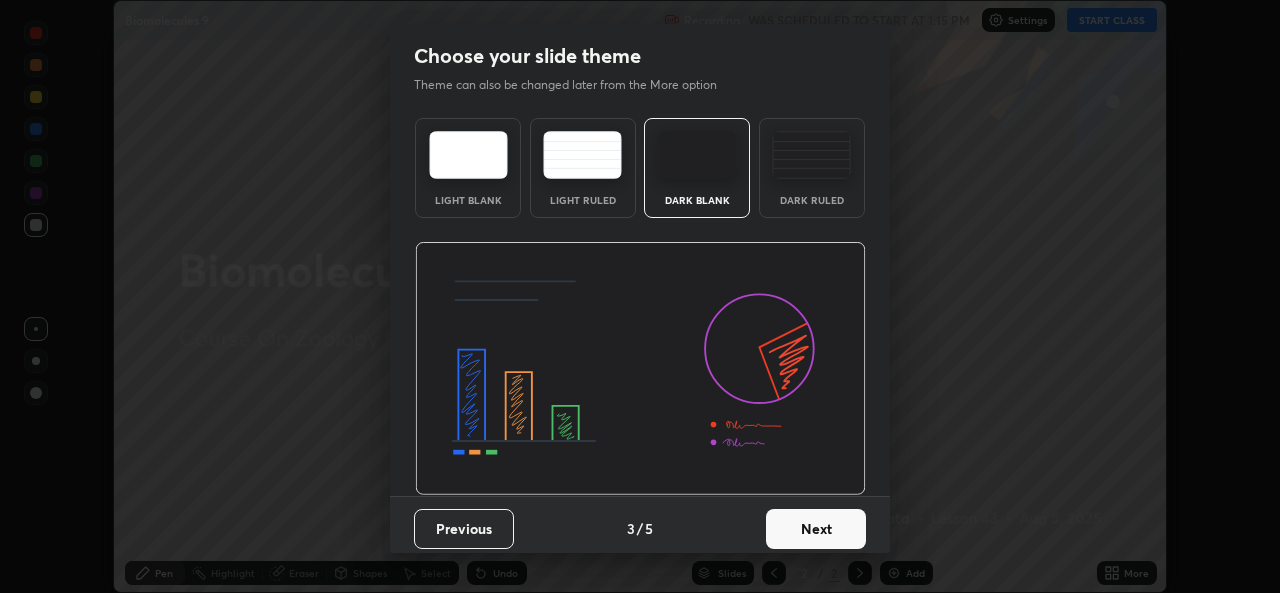 click on "Next" at bounding box center (816, 529) 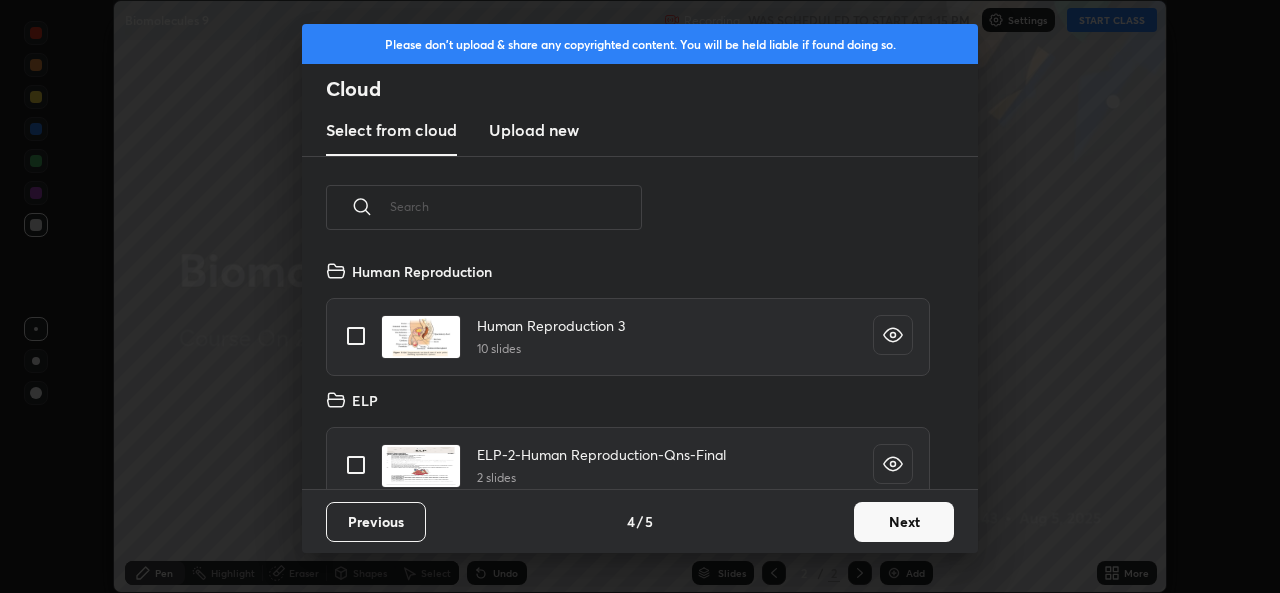 scroll, scrollTop: 7, scrollLeft: 11, axis: both 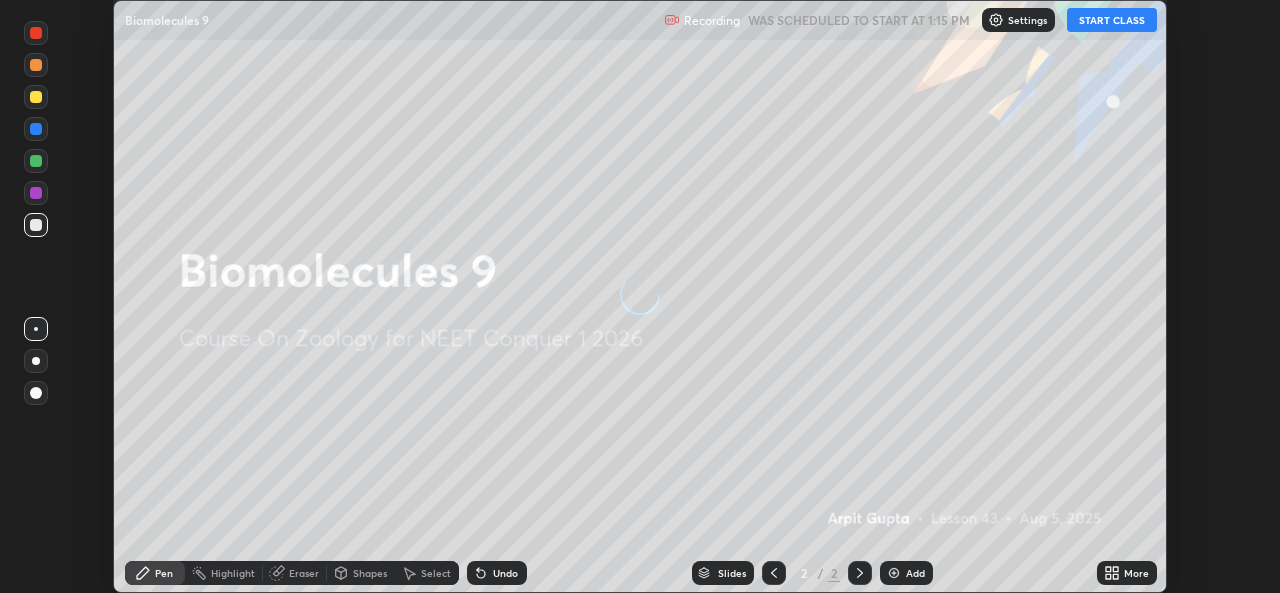 click on "START CLASS" at bounding box center [1112, 20] 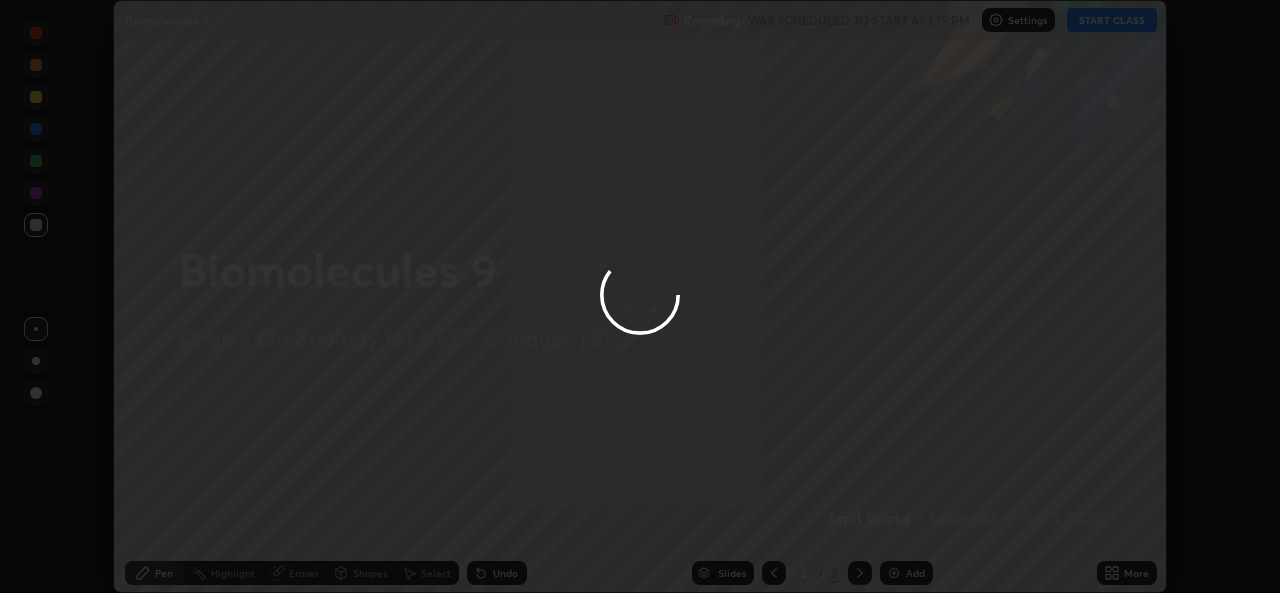 click at bounding box center [640, 296] 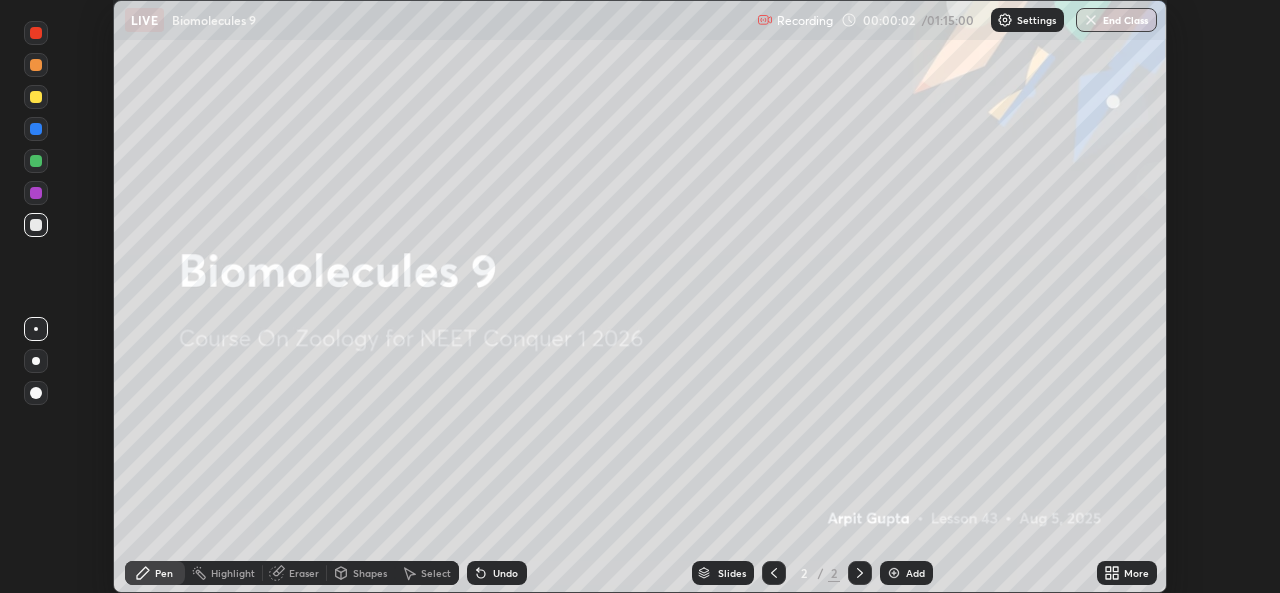 click 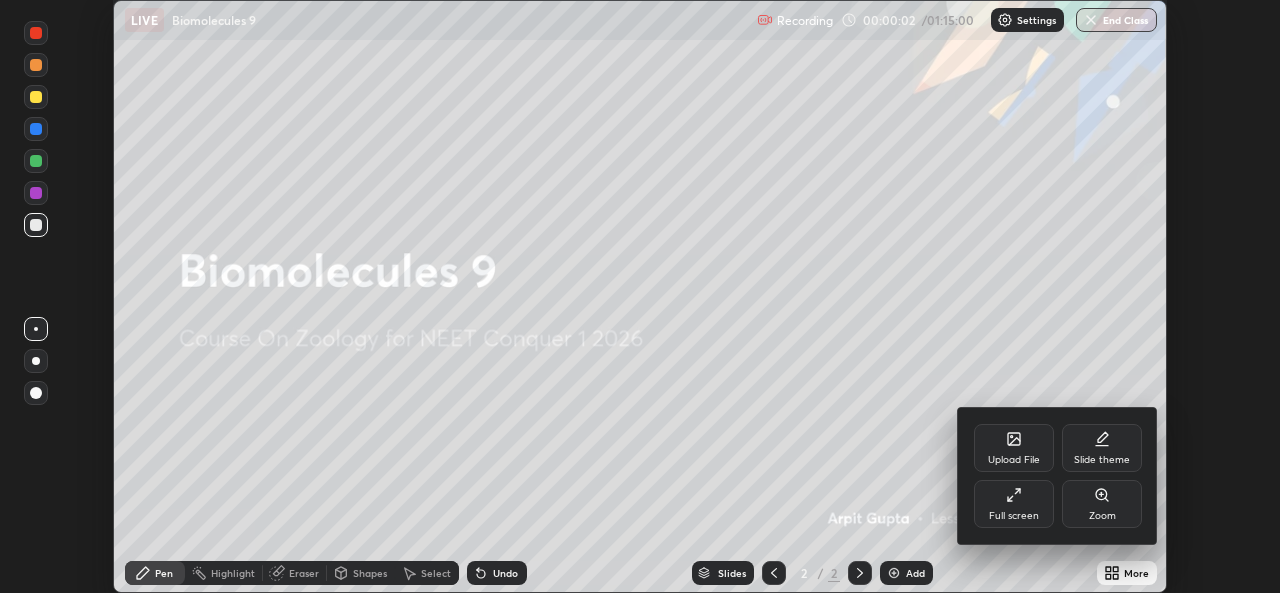 click on "Upload File" at bounding box center (1014, 448) 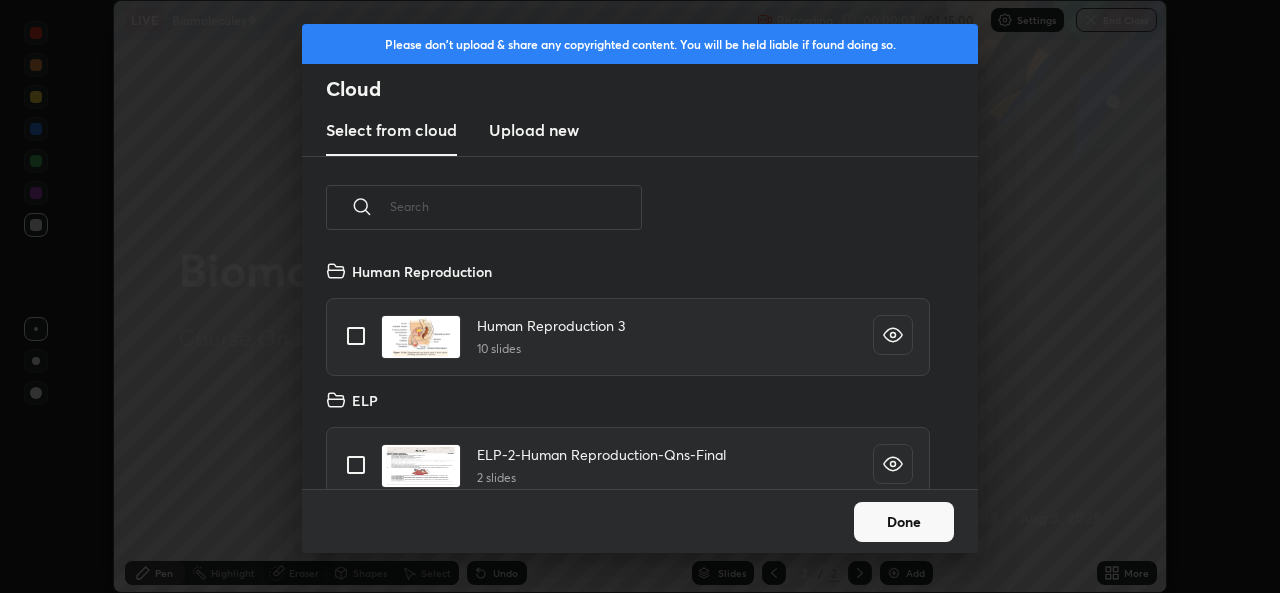 scroll, scrollTop: 7, scrollLeft: 11, axis: both 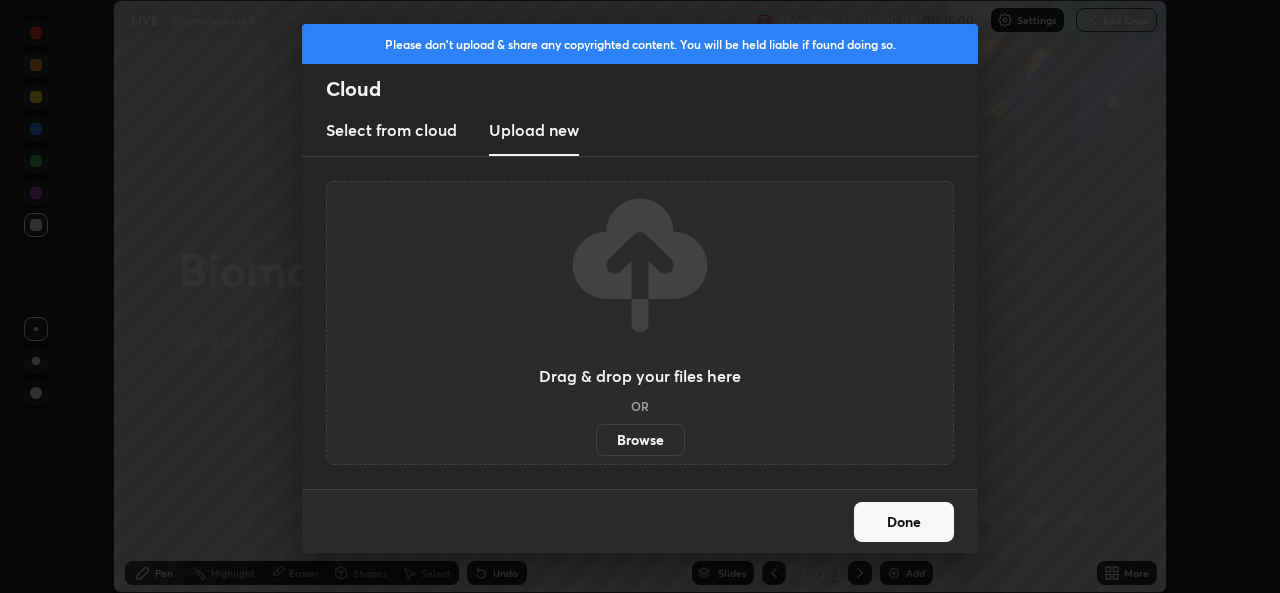 click on "Browse" at bounding box center [640, 440] 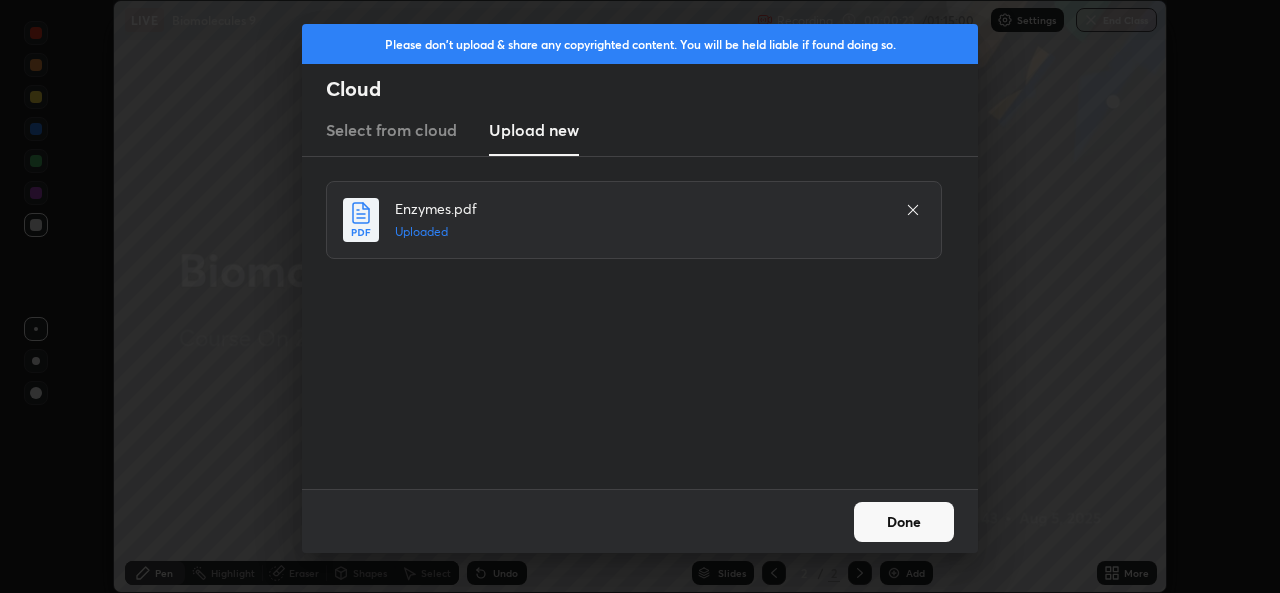 click on "Done" at bounding box center (904, 522) 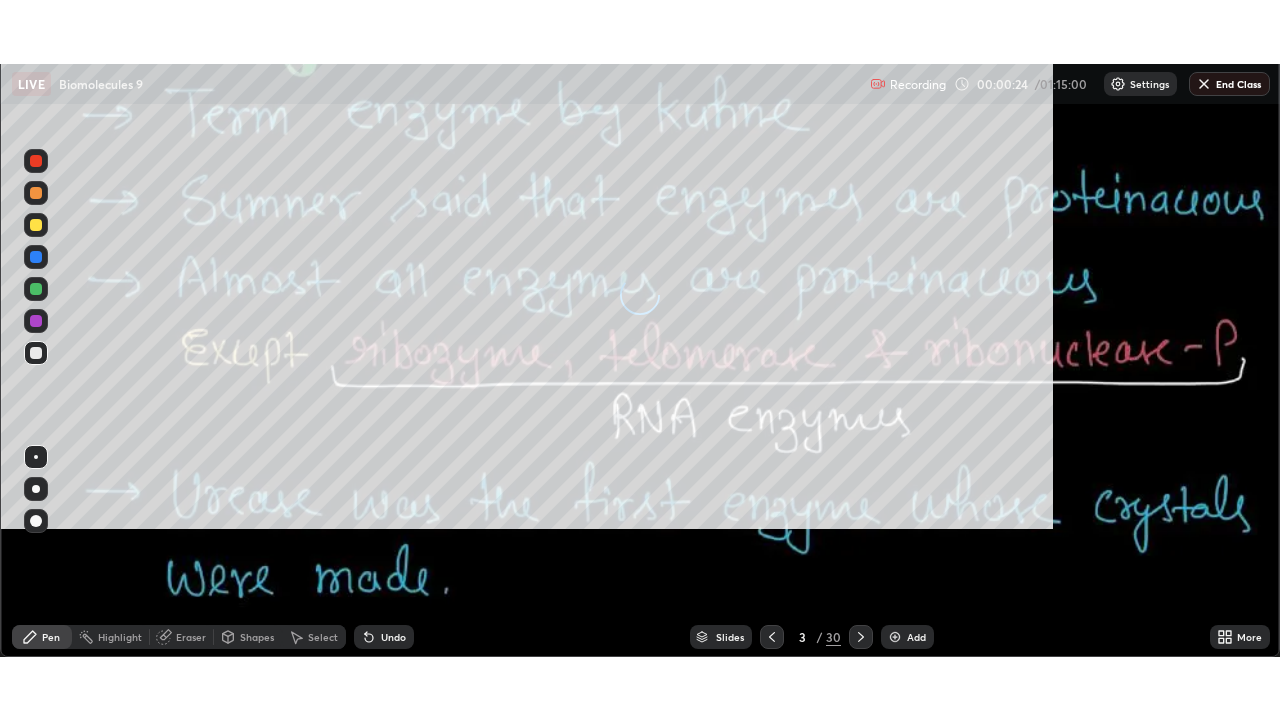 scroll, scrollTop: 99280, scrollLeft: 98720, axis: both 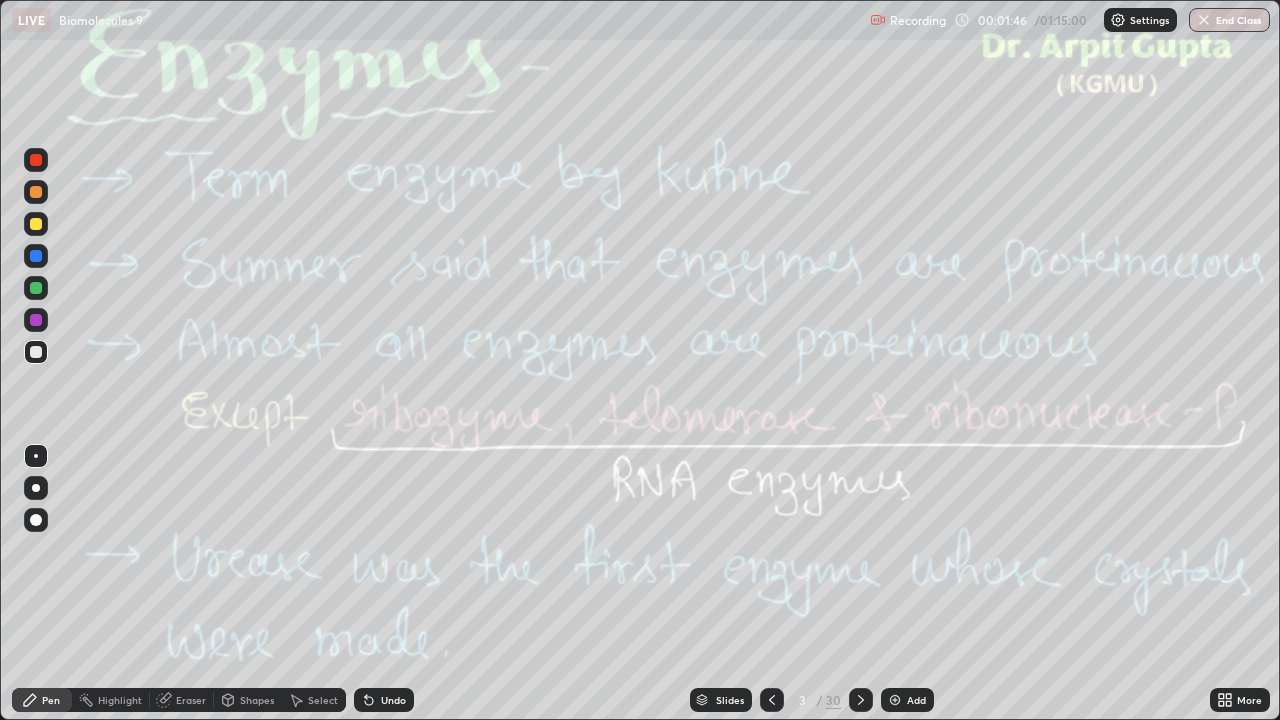 click on "More" at bounding box center (1240, 700) 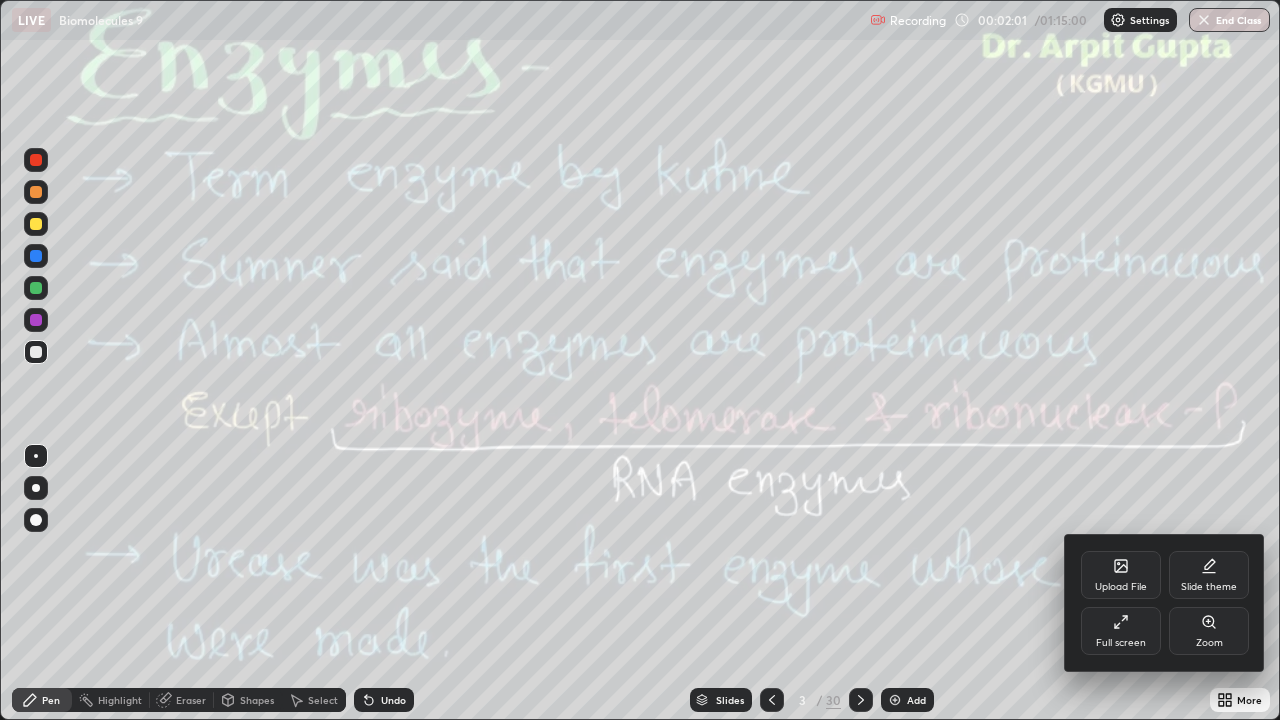 click at bounding box center (640, 360) 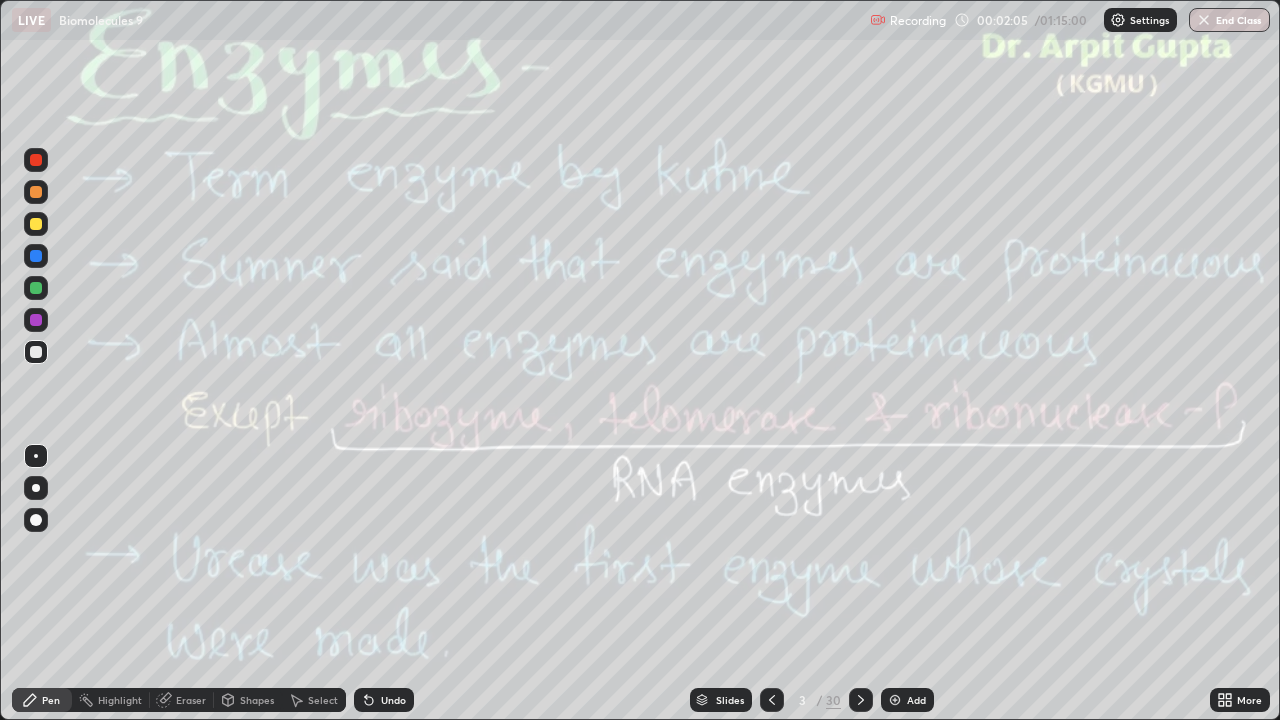 click at bounding box center (36, 224) 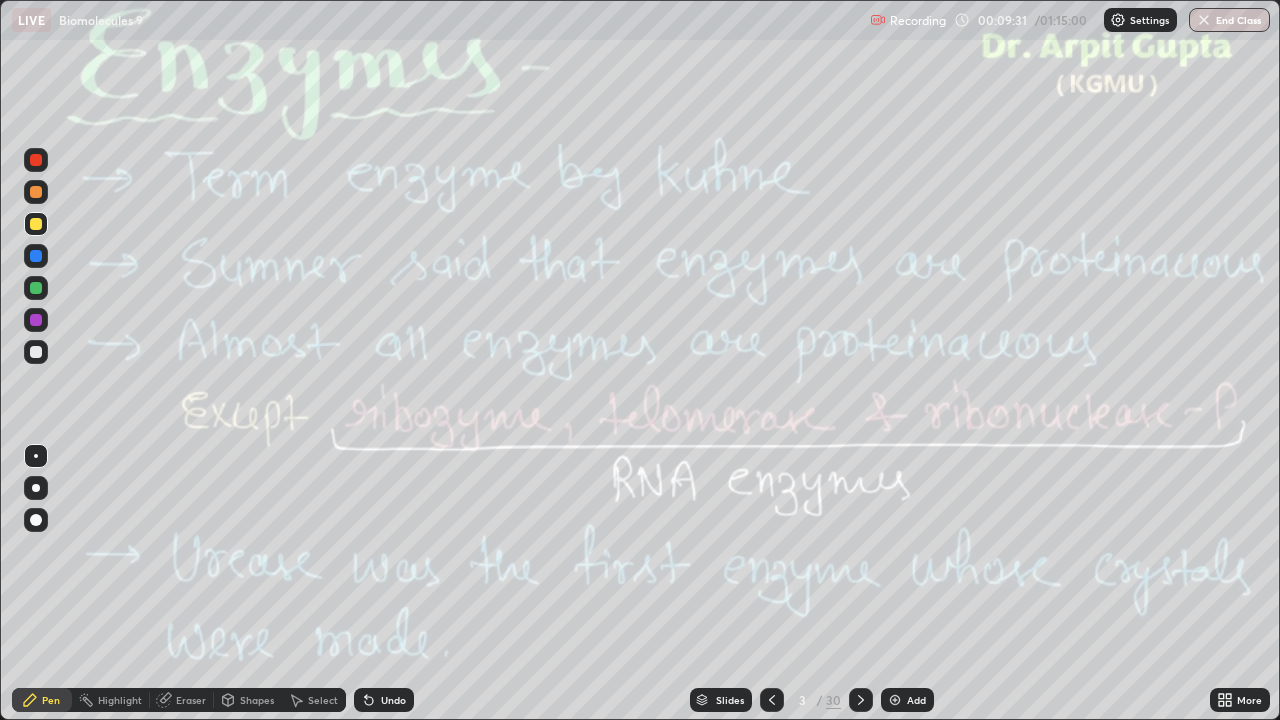 click 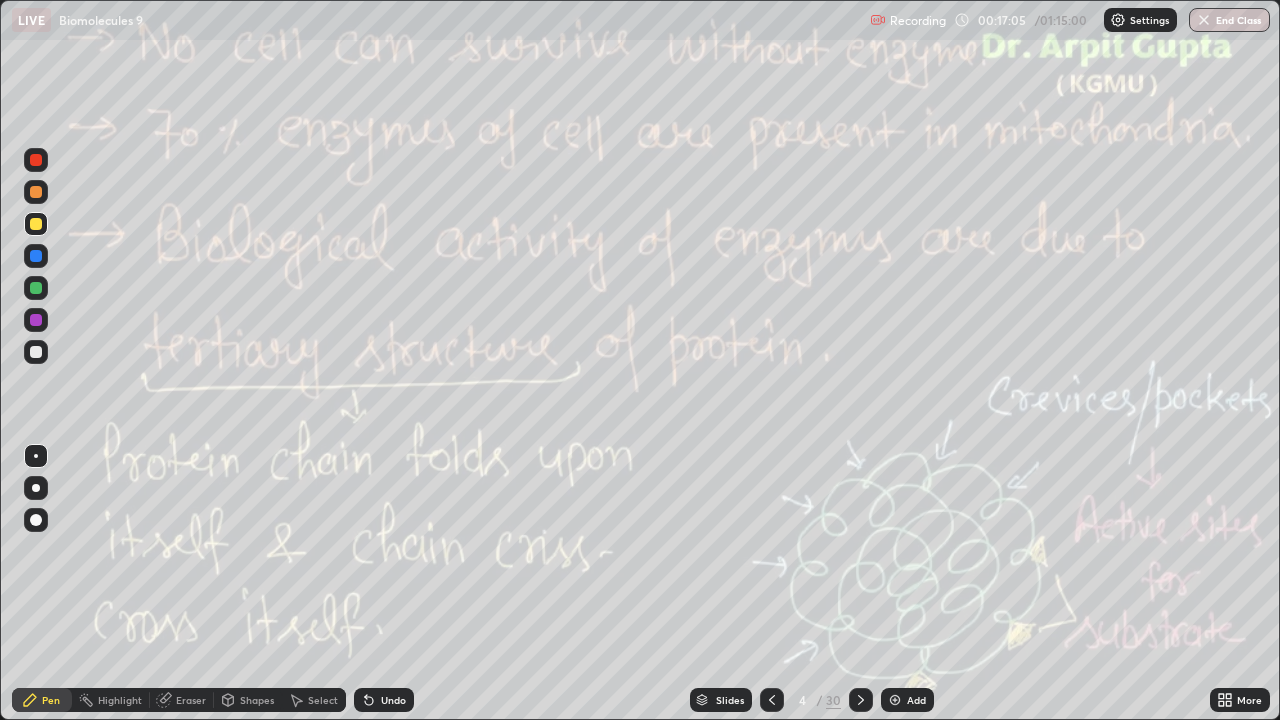 click 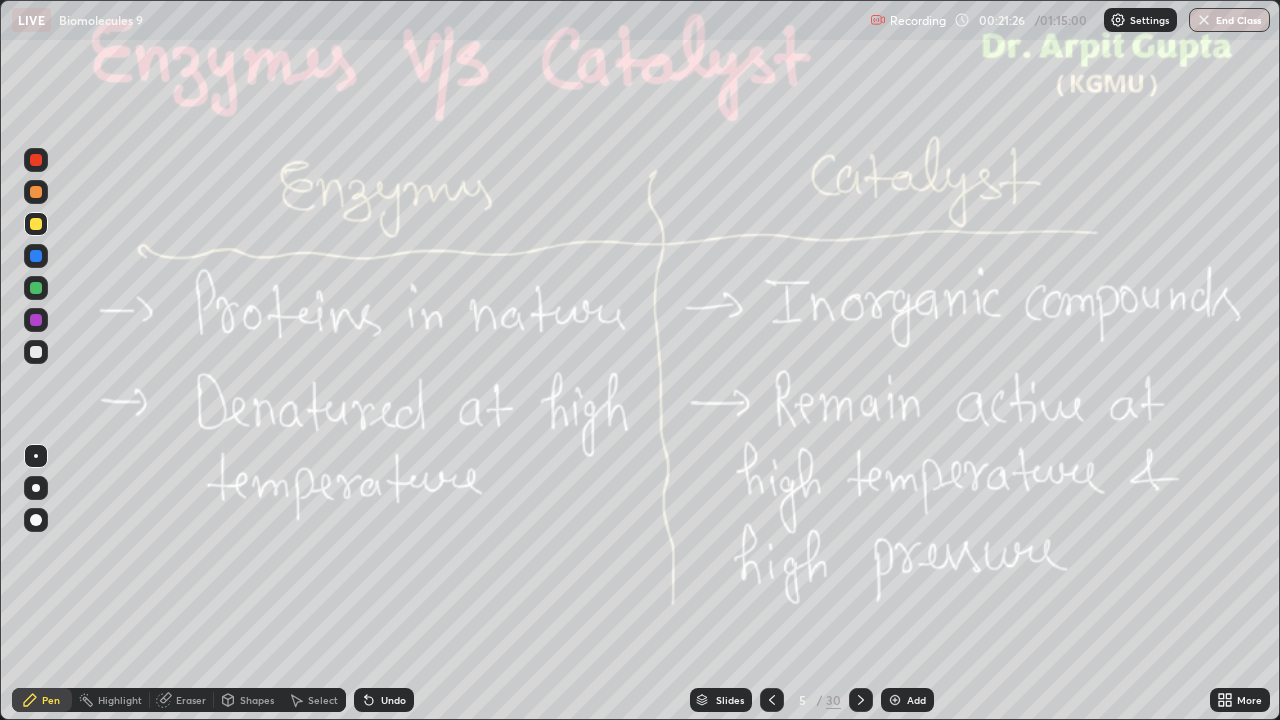 click 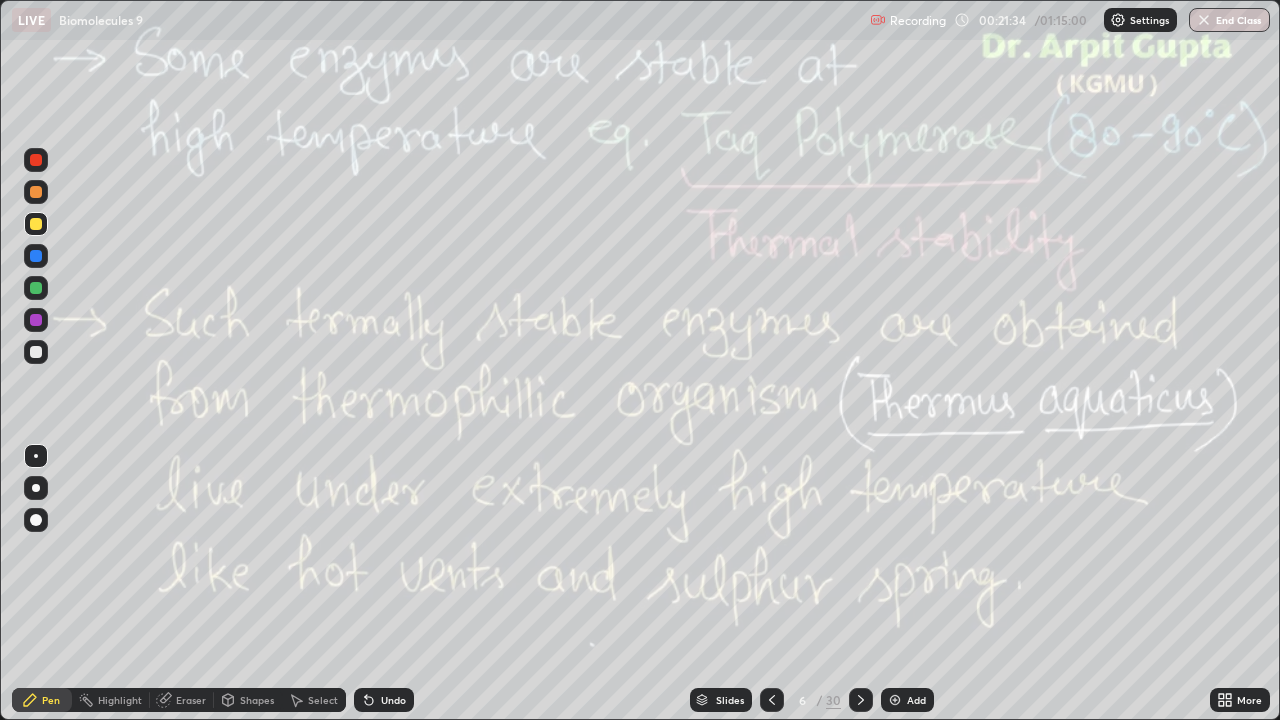 click 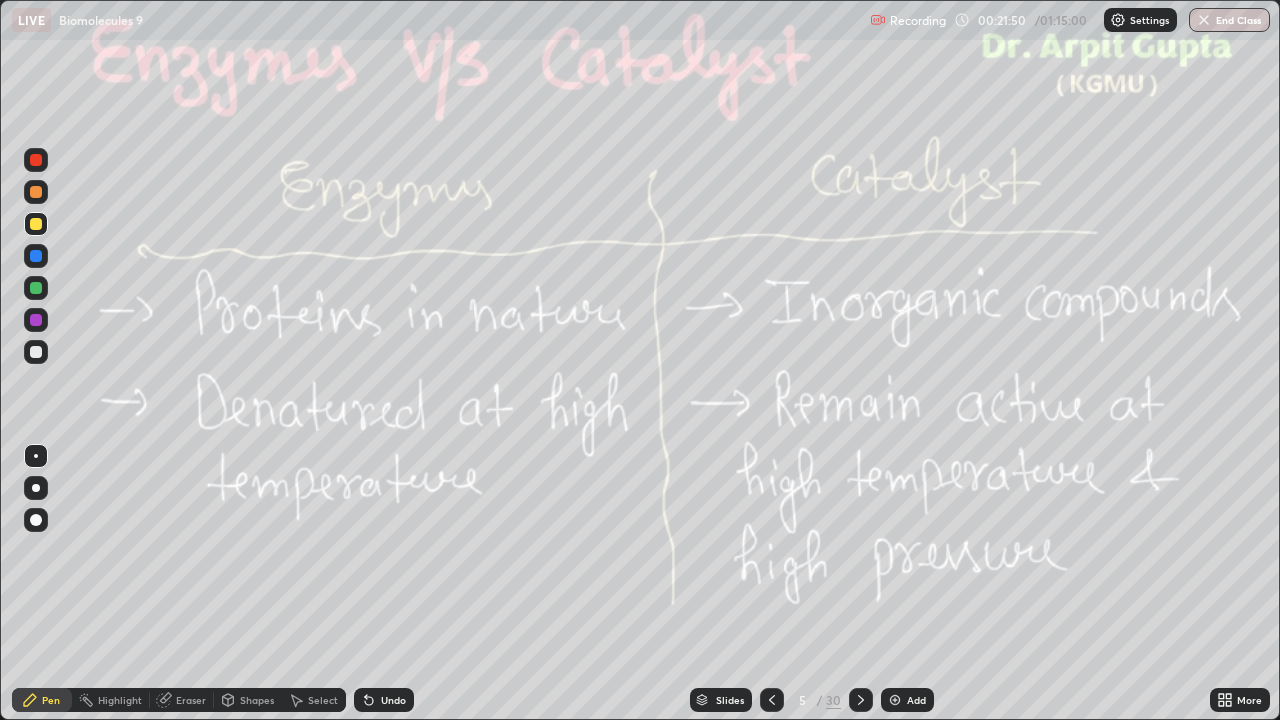 click 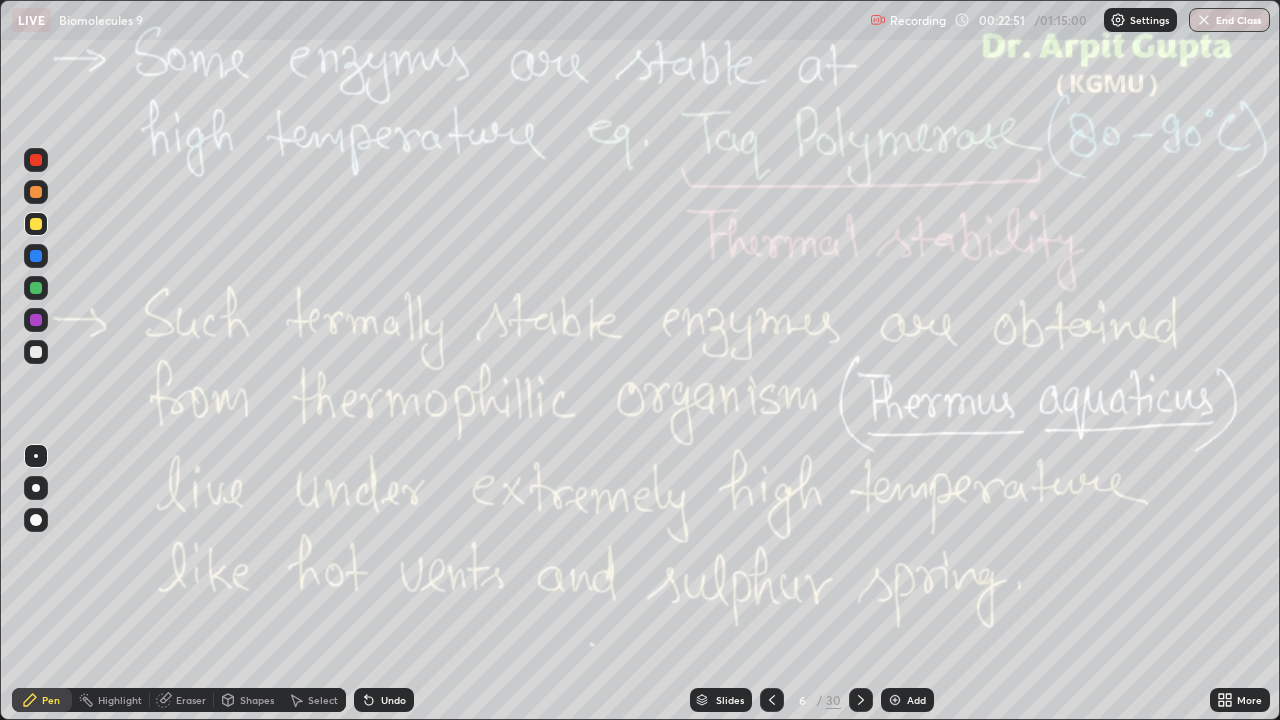 click 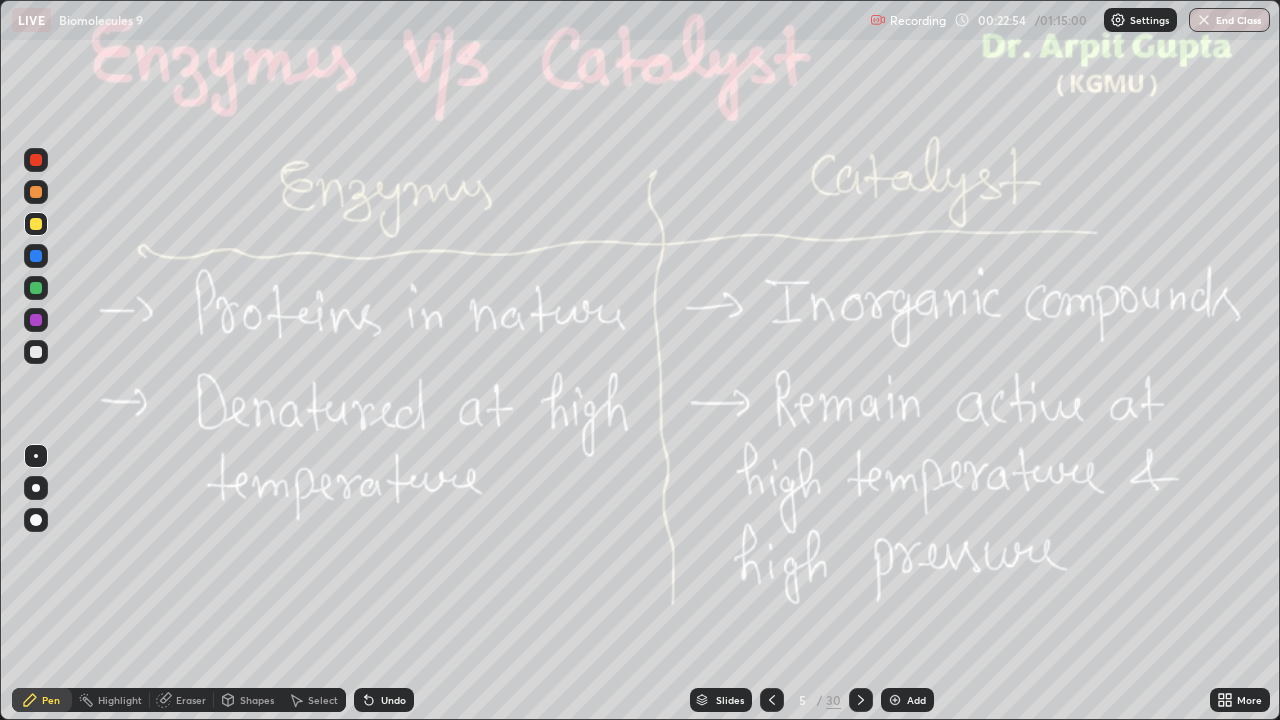 click 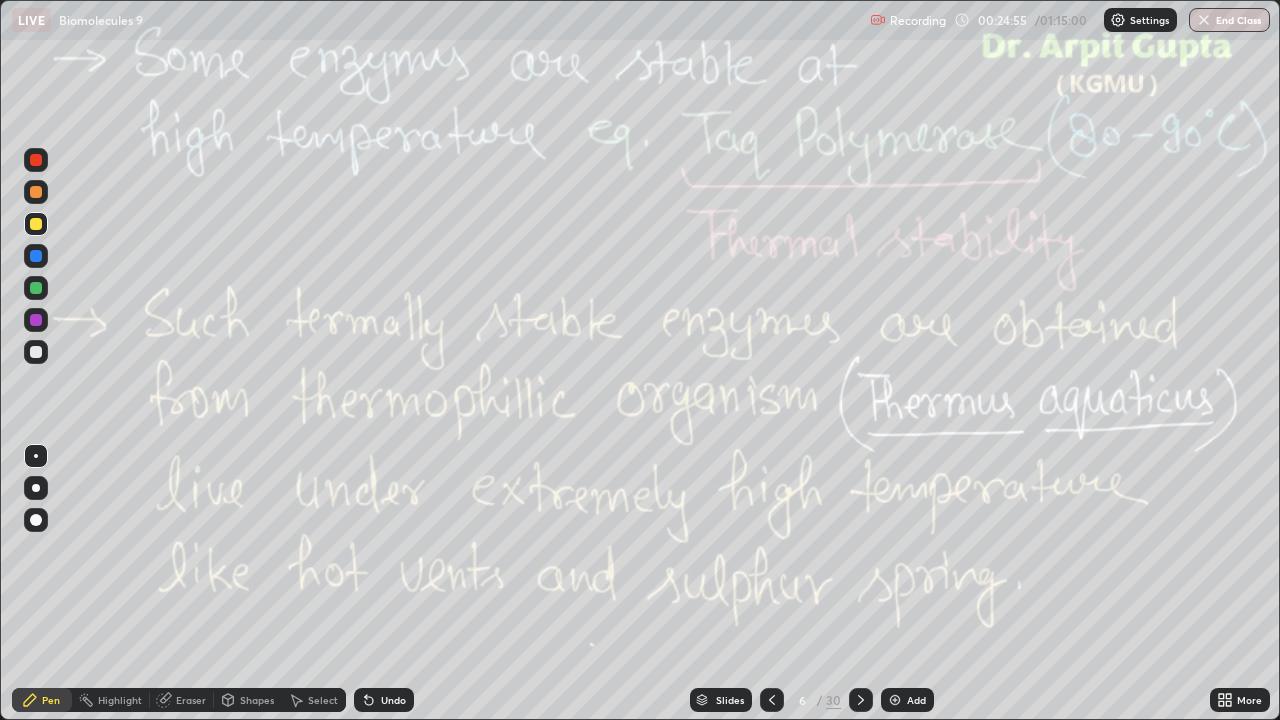 click 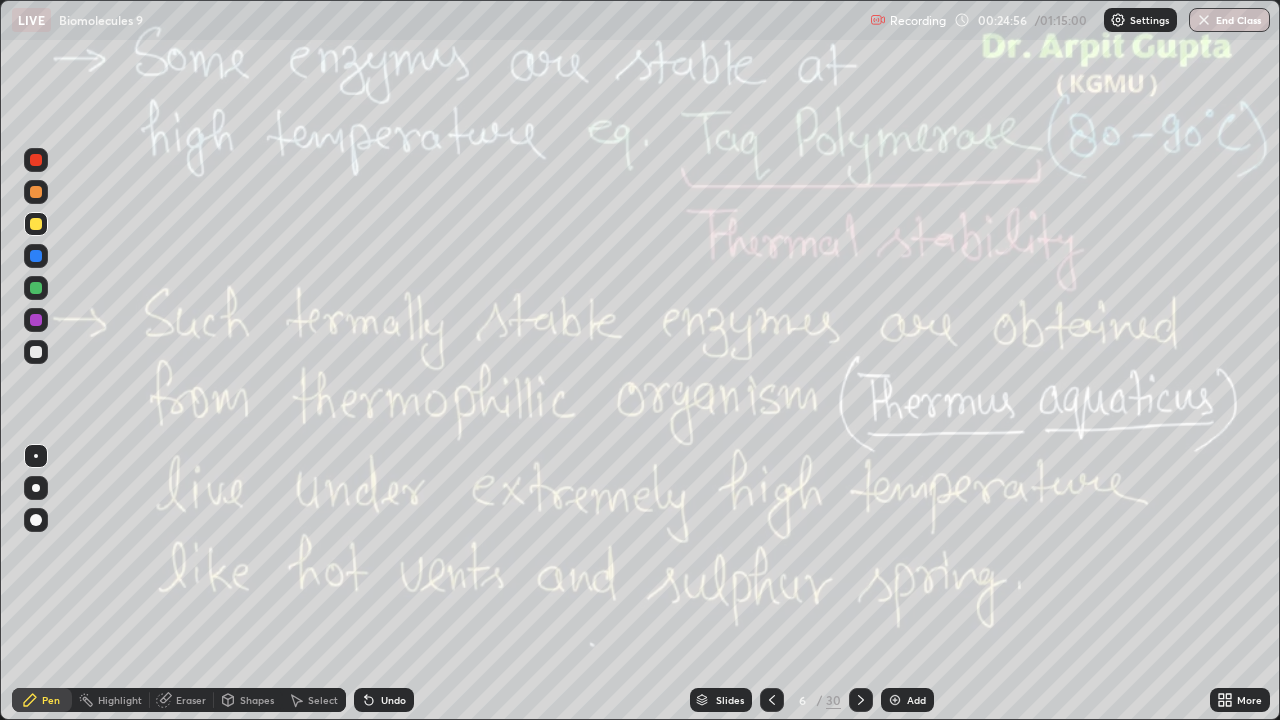 click on "Undo" at bounding box center [384, 700] 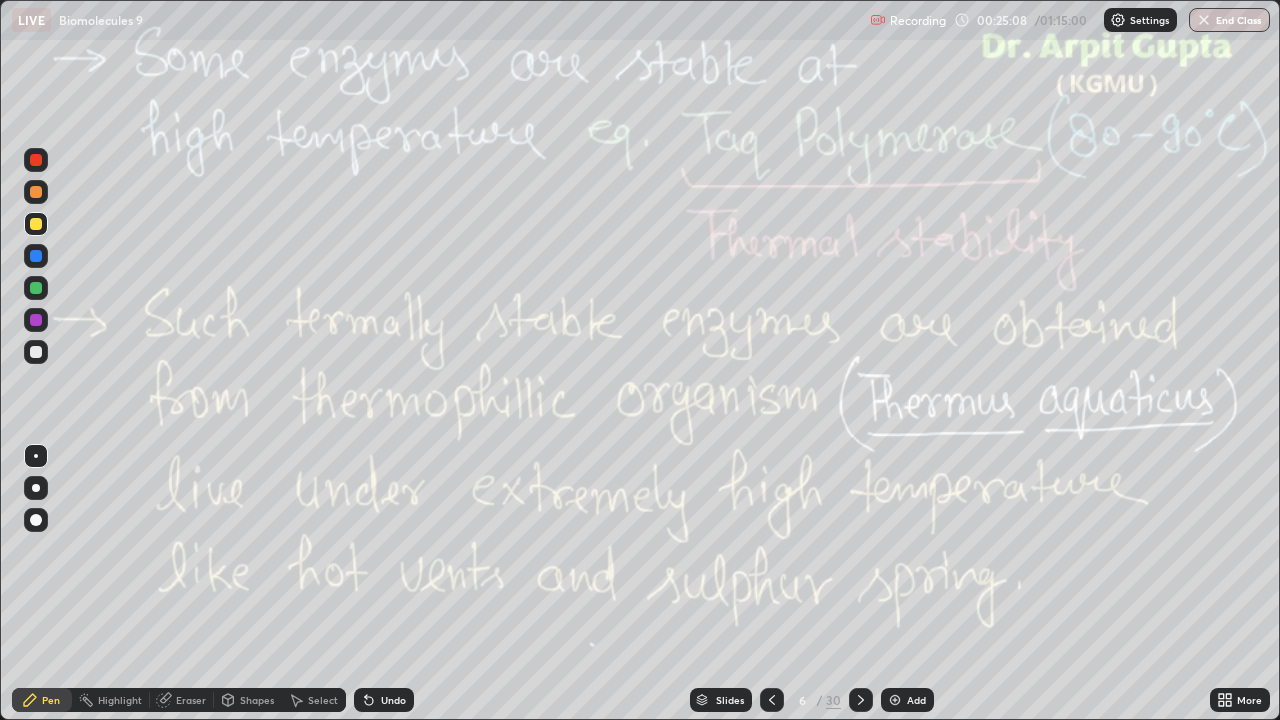 click at bounding box center (36, 224) 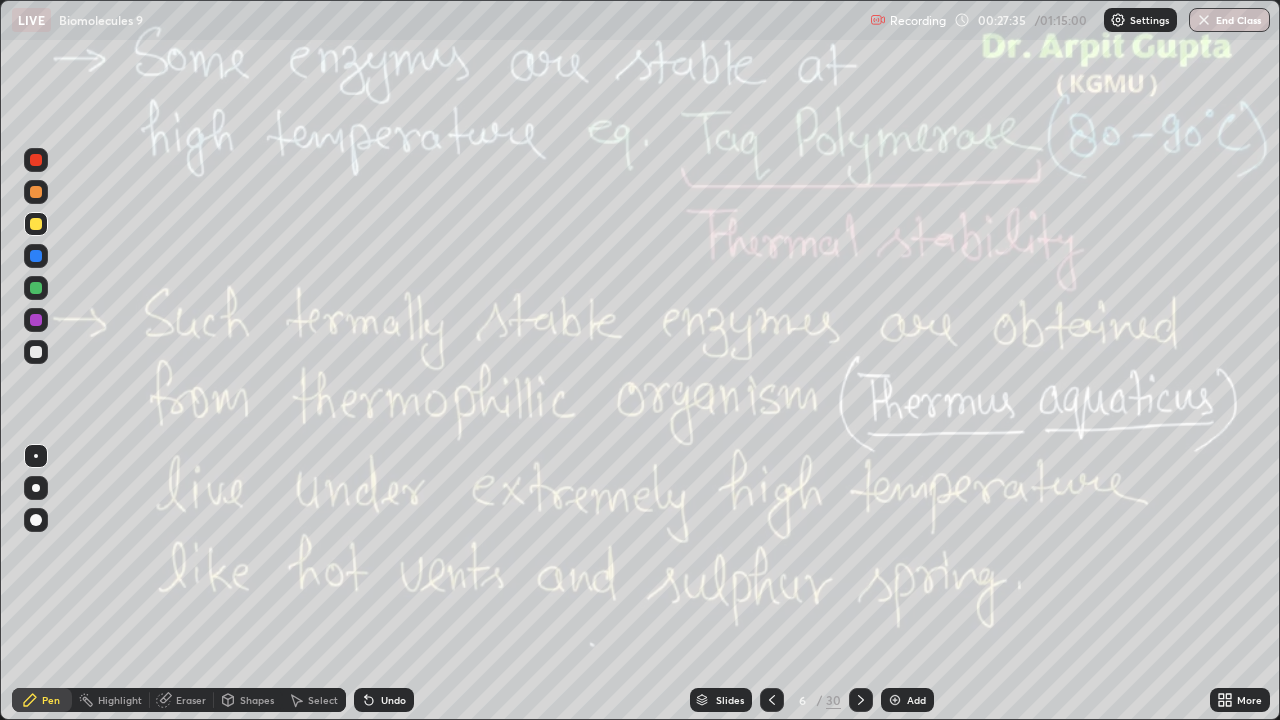 click on "Undo" at bounding box center [384, 700] 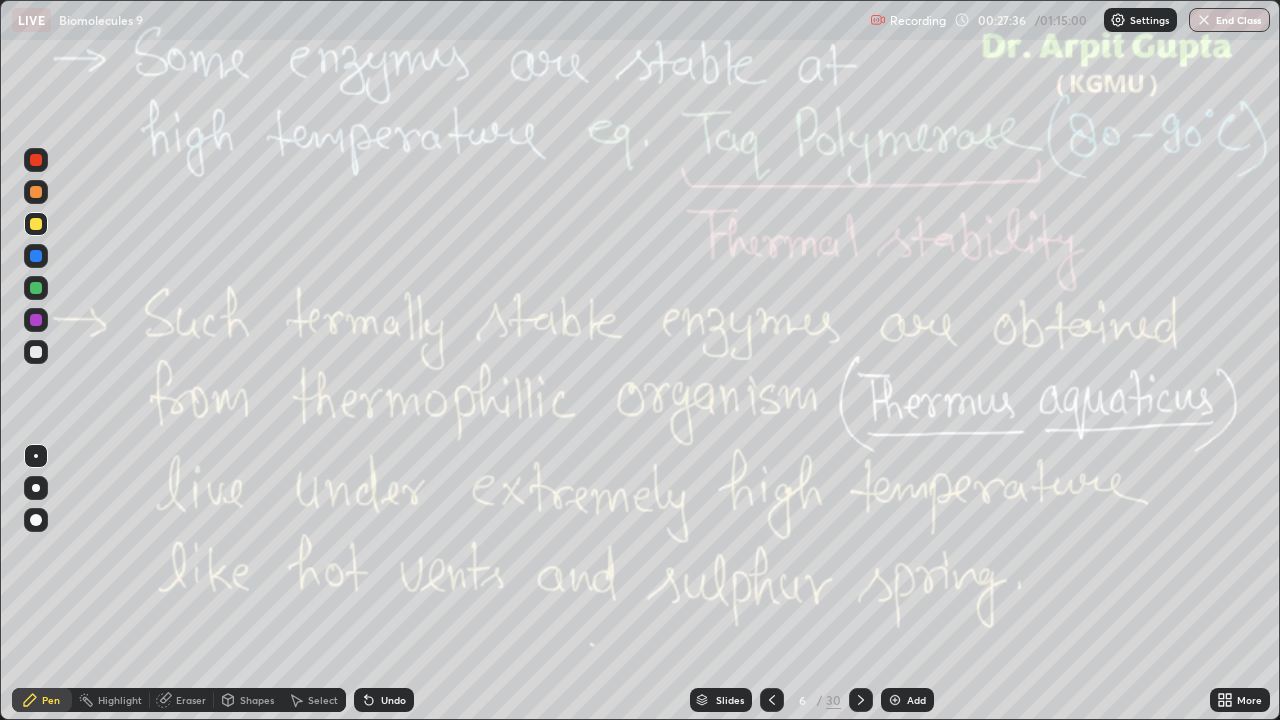 click on "Undo" at bounding box center [393, 700] 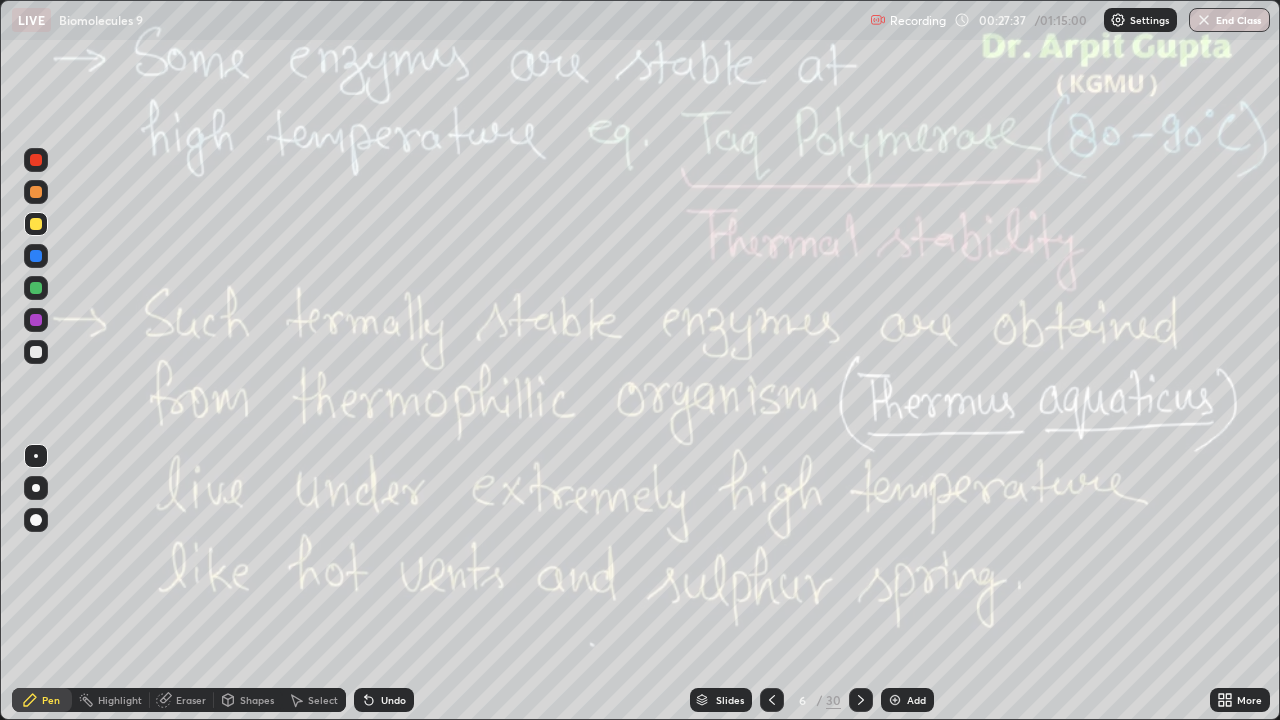 click on "Undo" at bounding box center [393, 700] 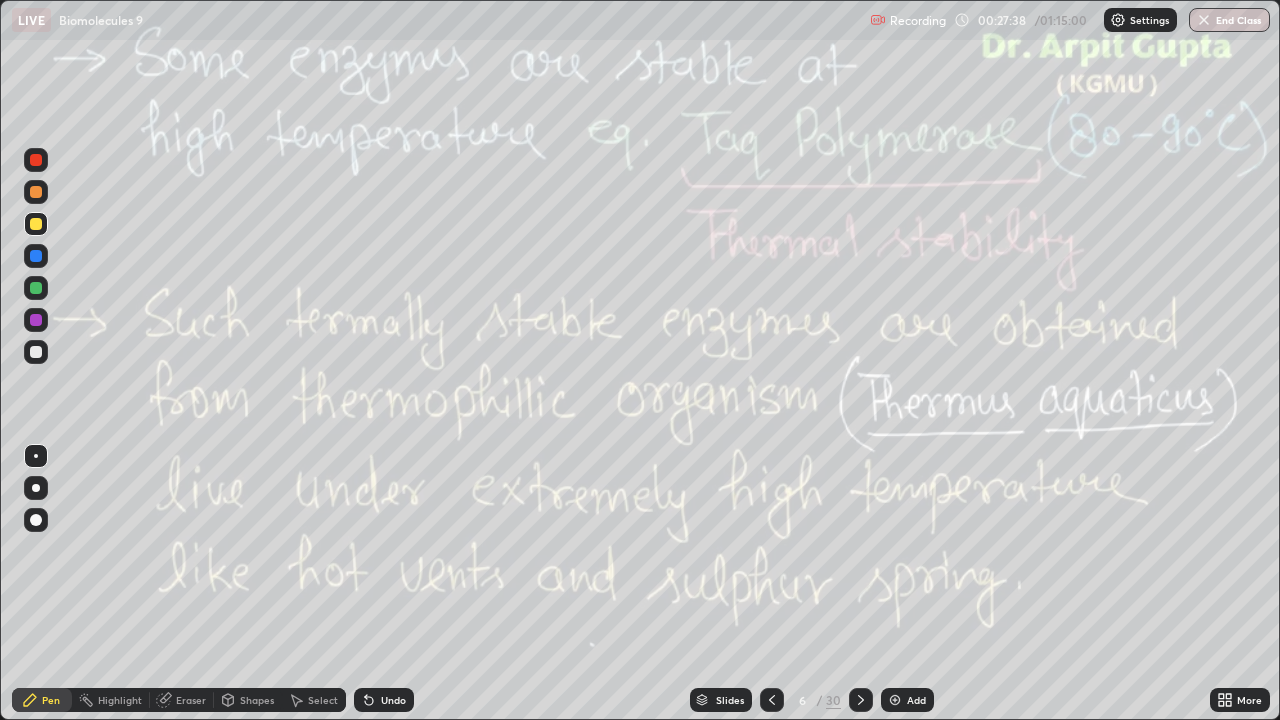 click 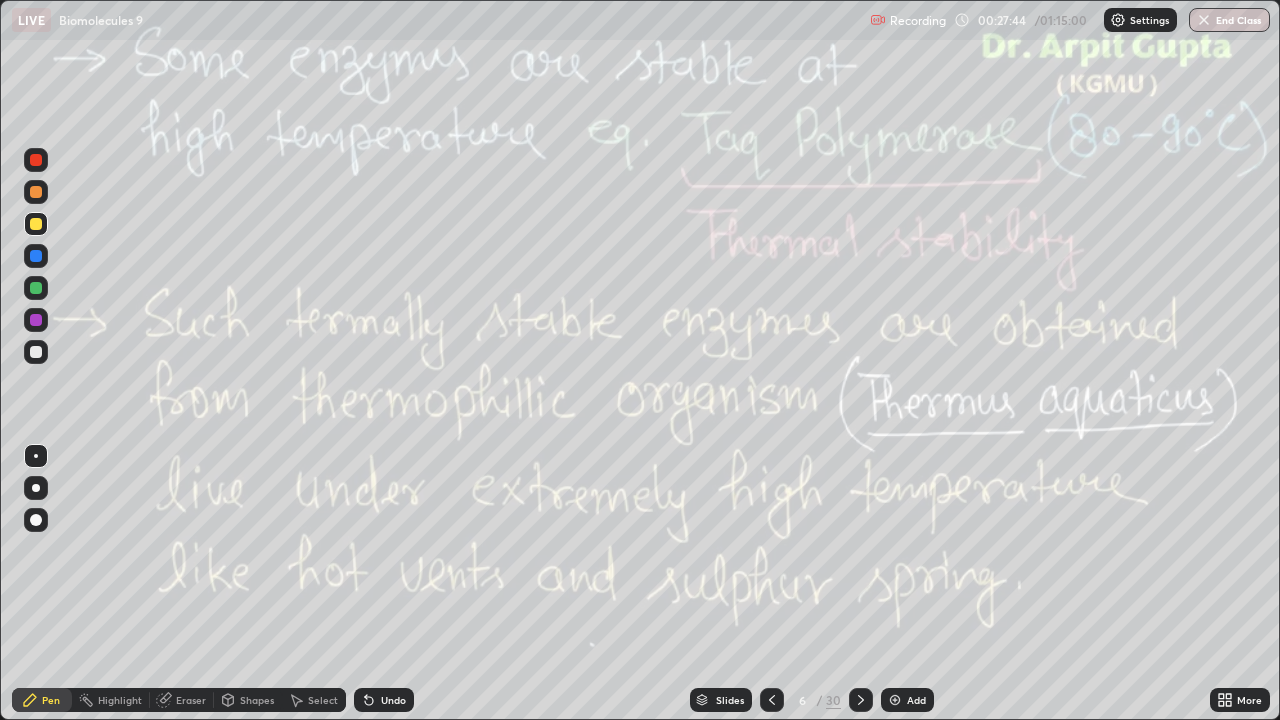 click at bounding box center (861, 700) 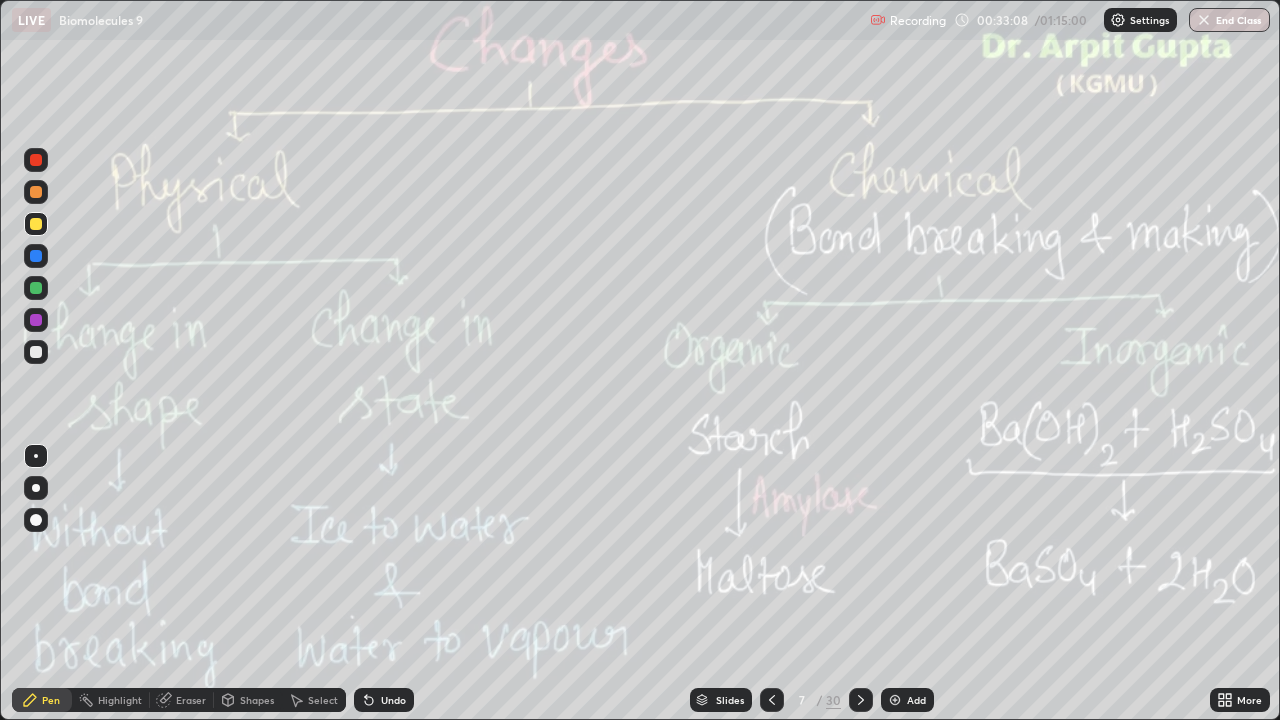 click 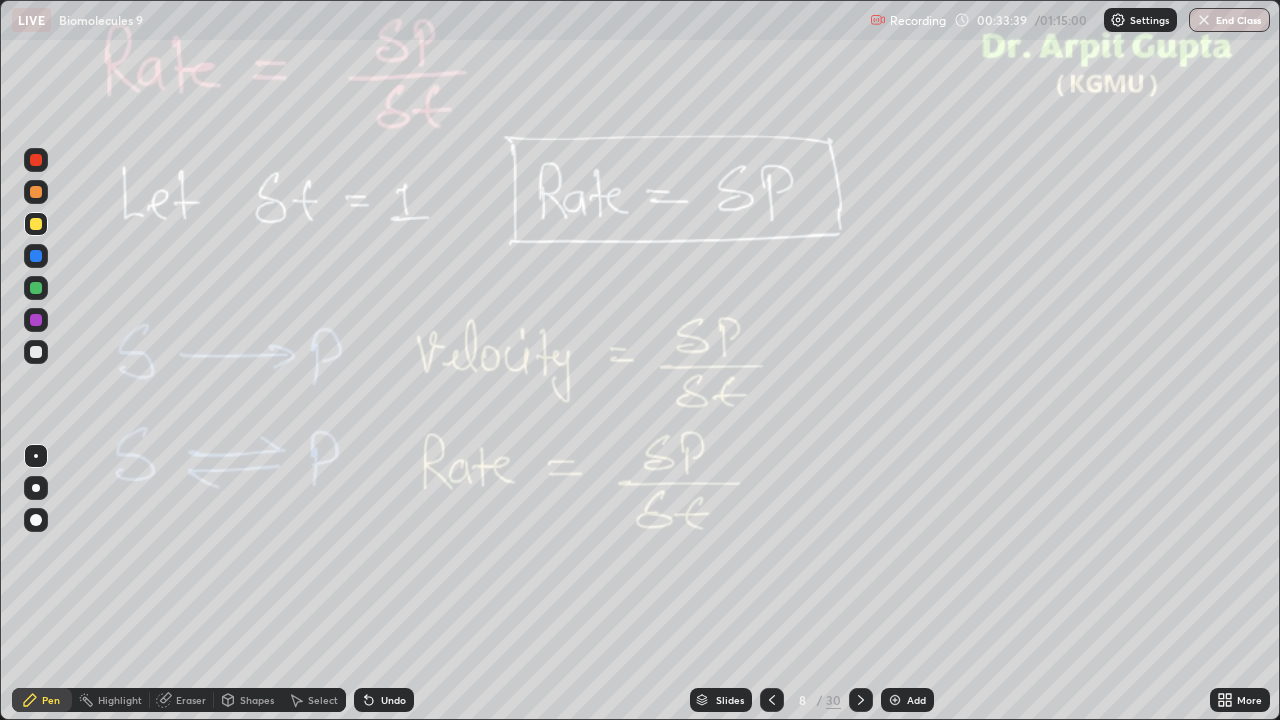 click 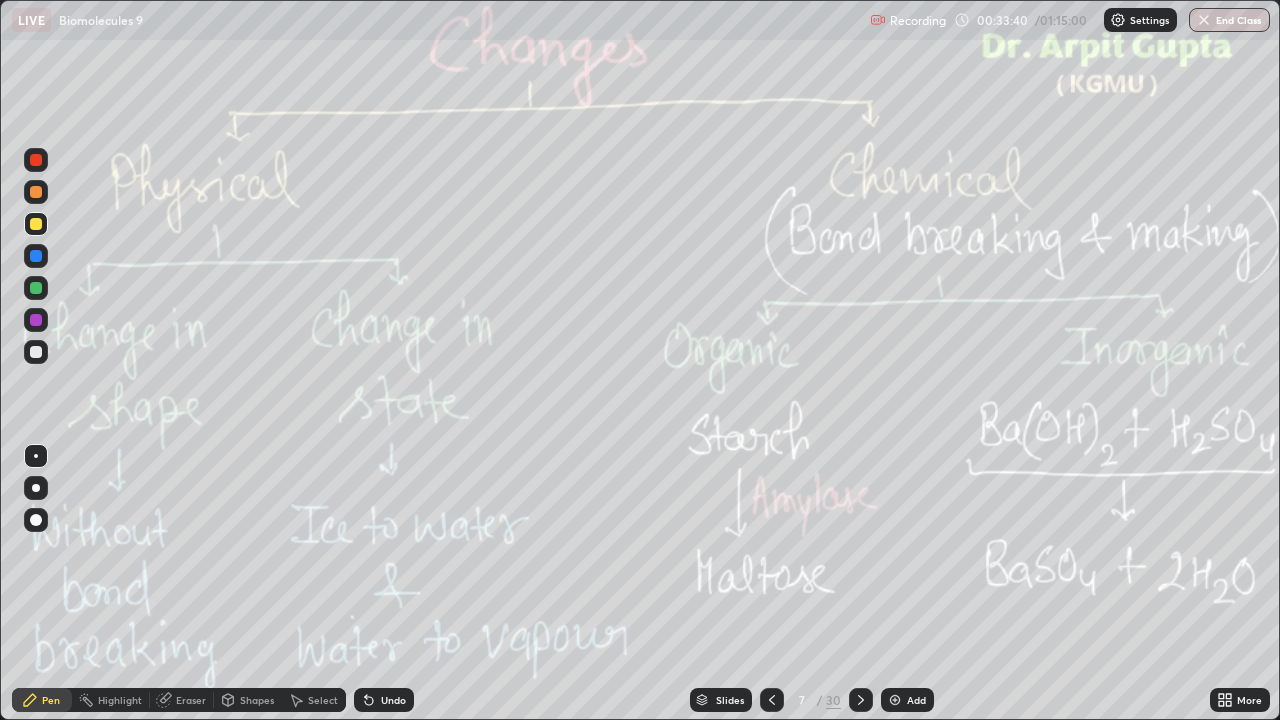 click 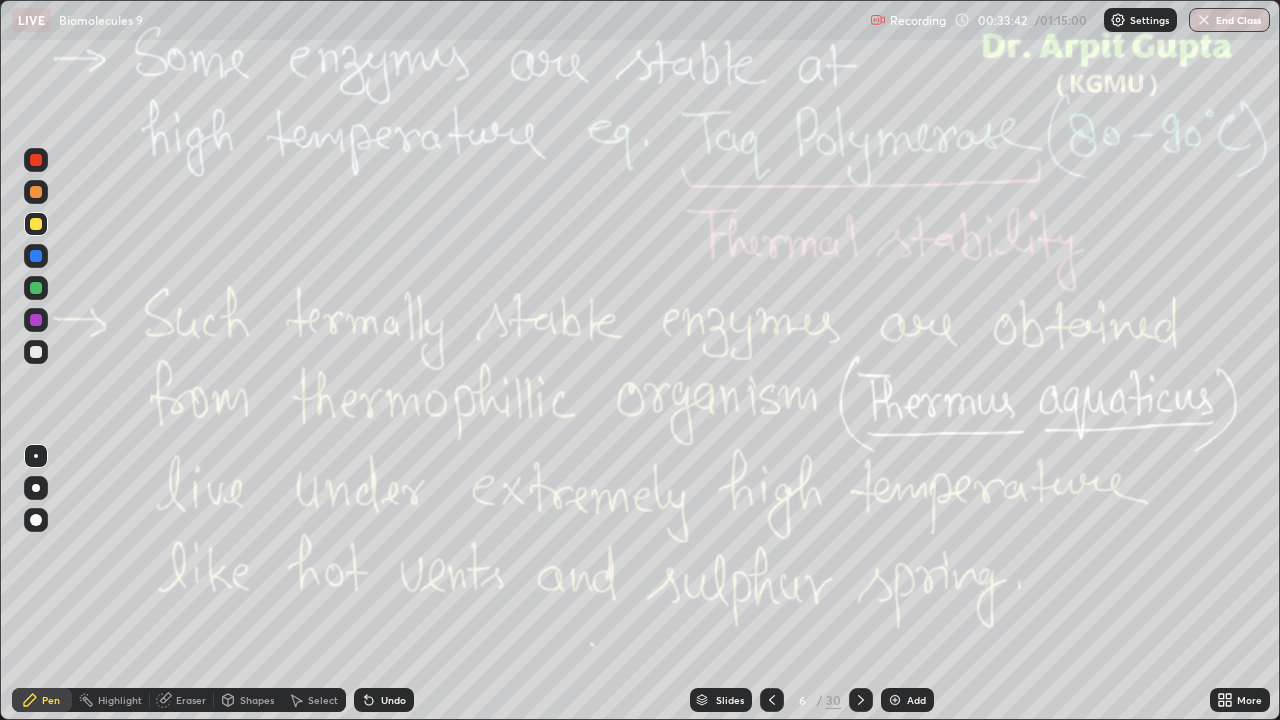 click 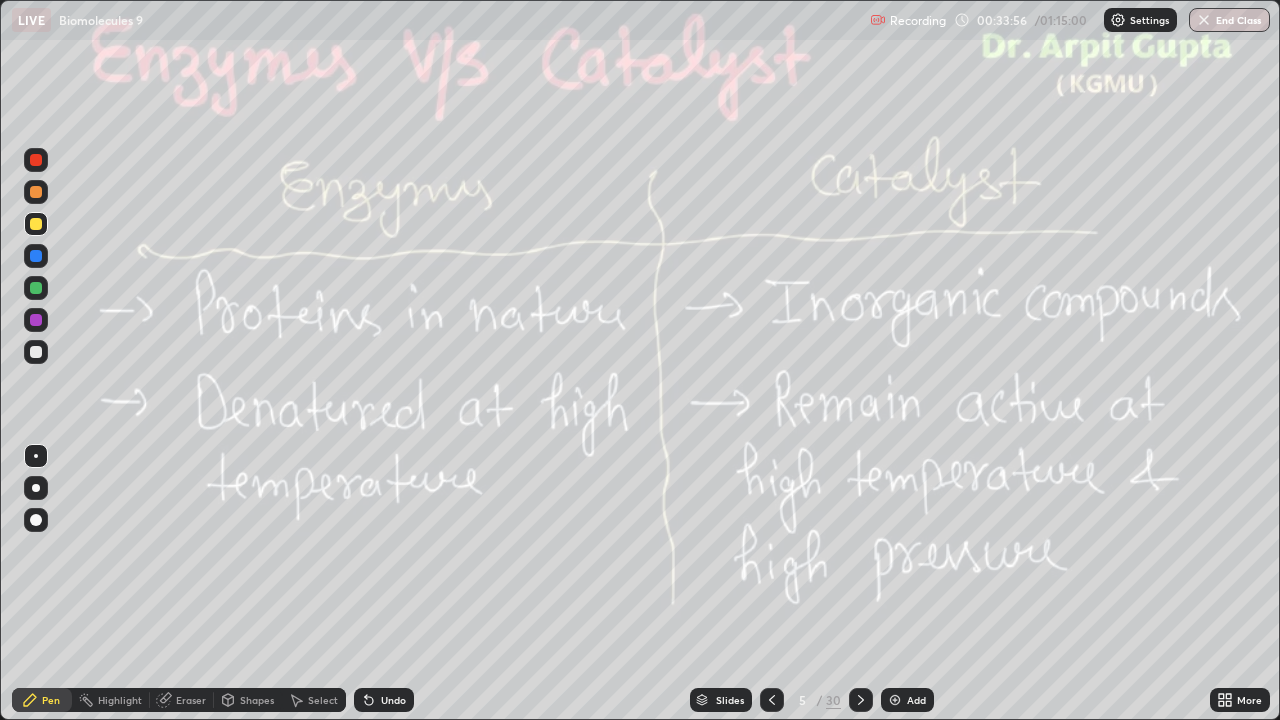 click 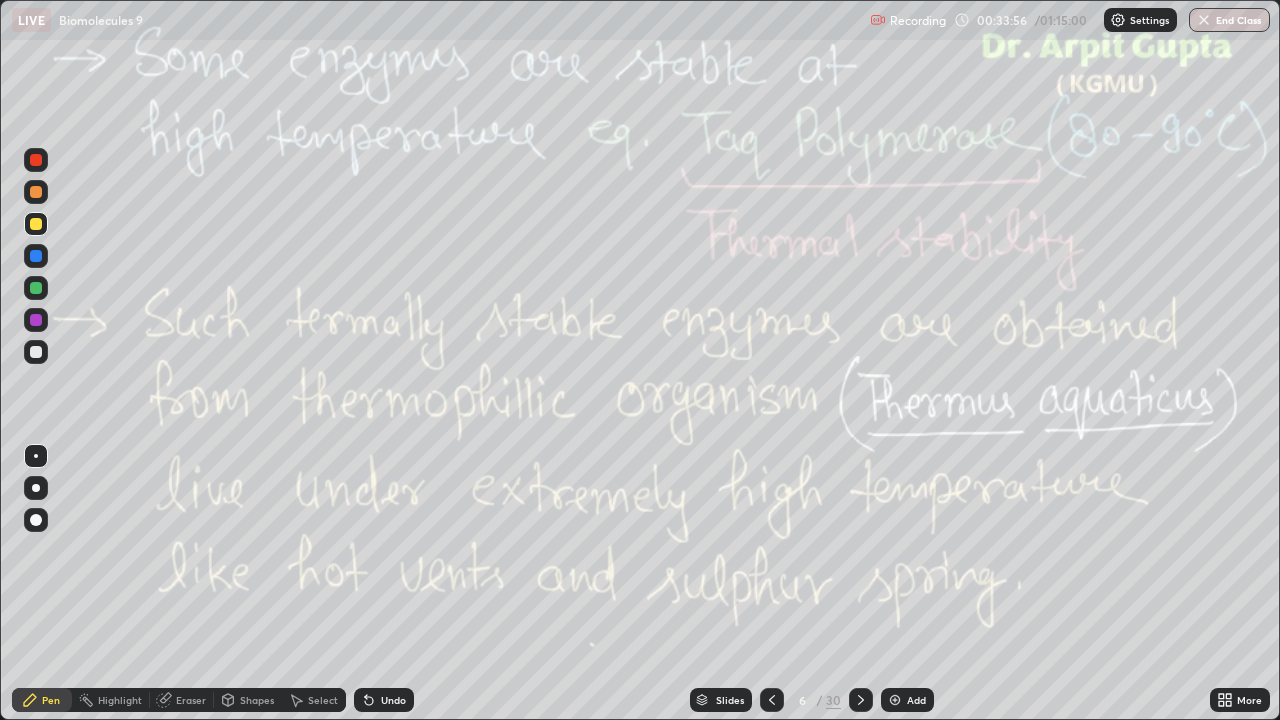 click 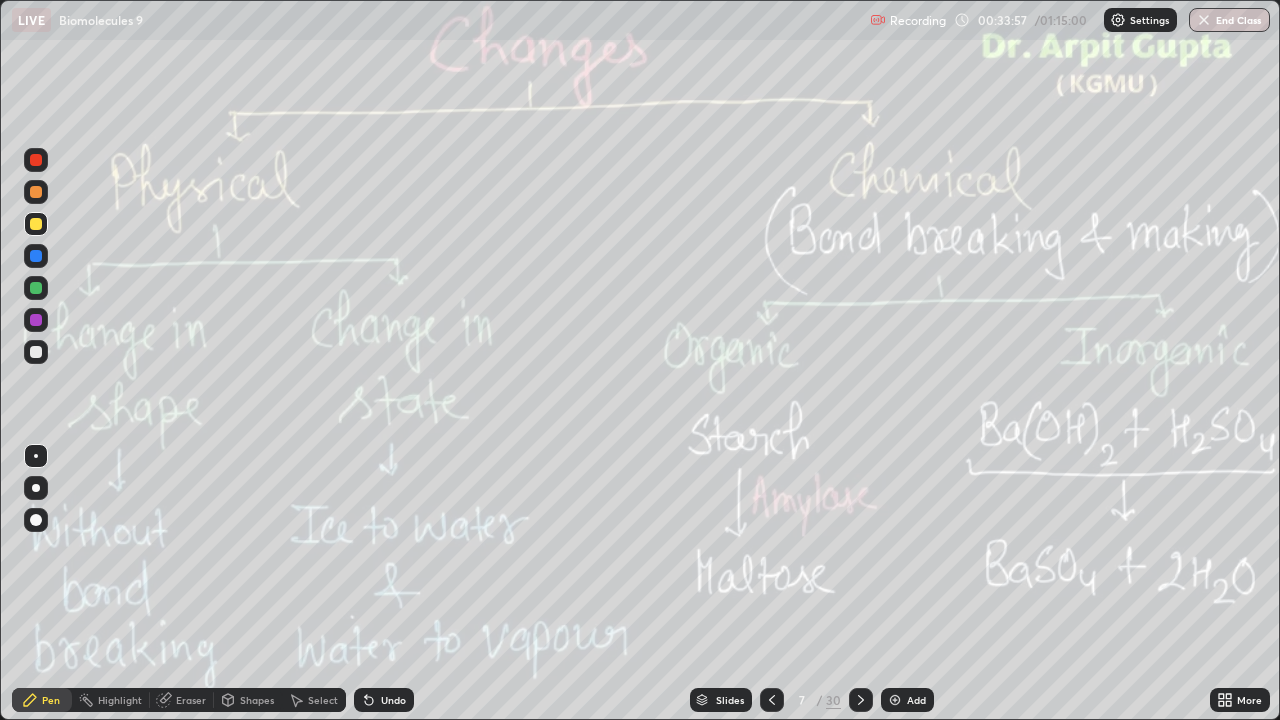 click 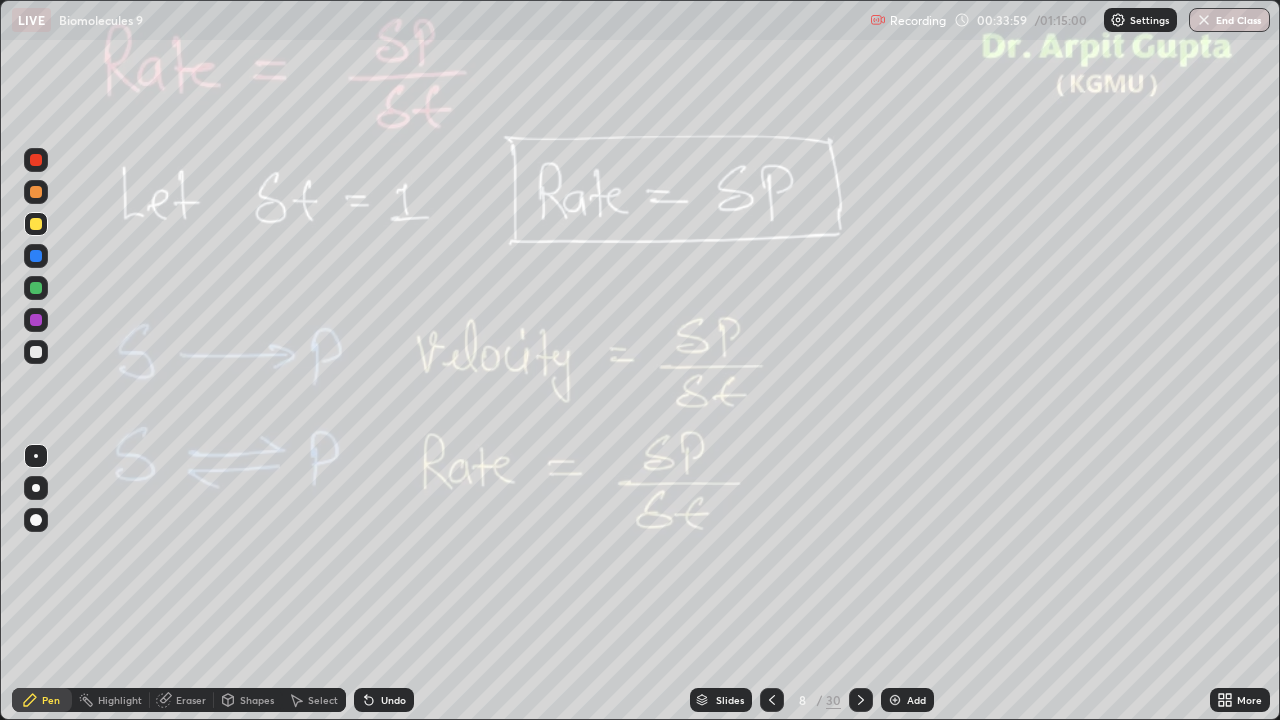 click at bounding box center [772, 700] 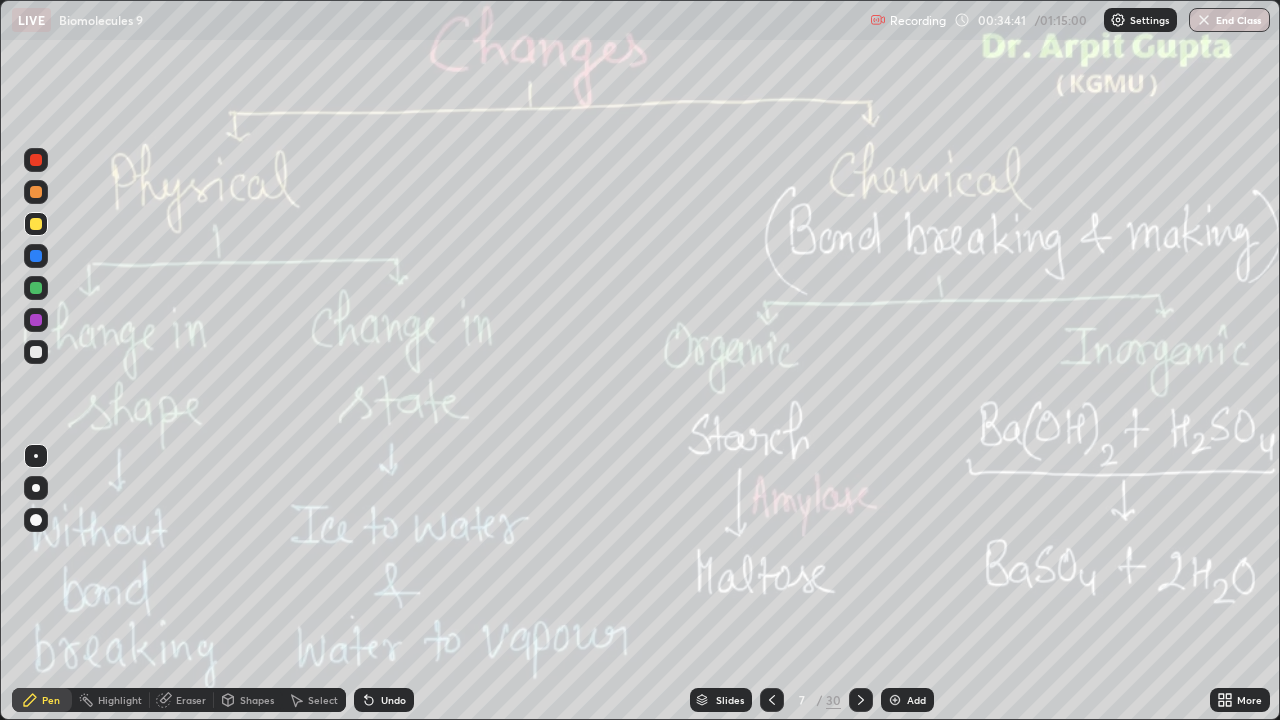 click 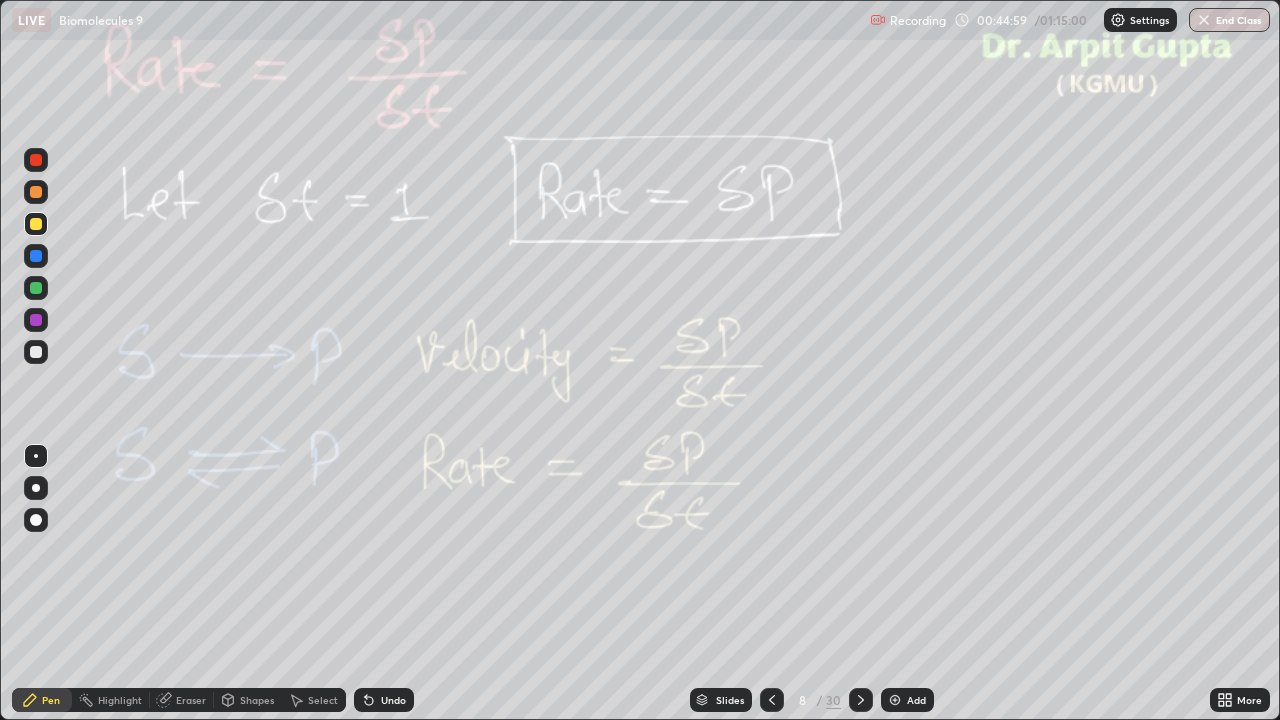 click at bounding box center (861, 700) 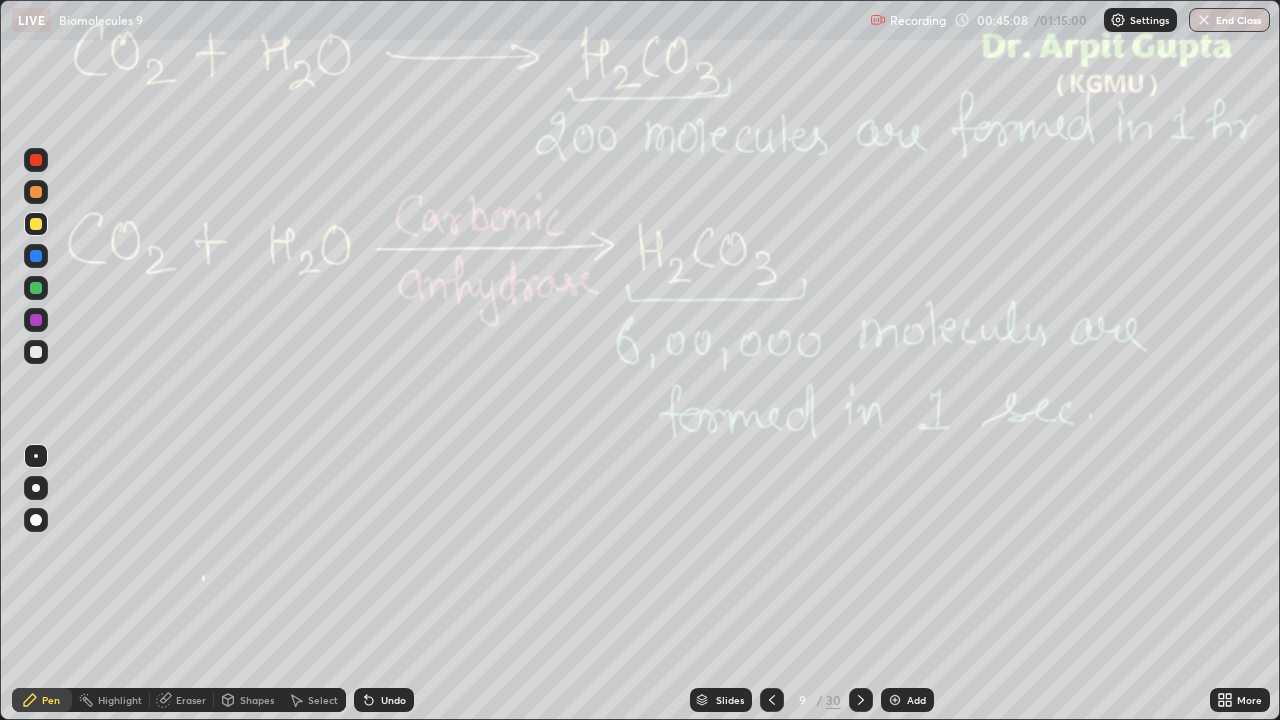 click at bounding box center (36, 352) 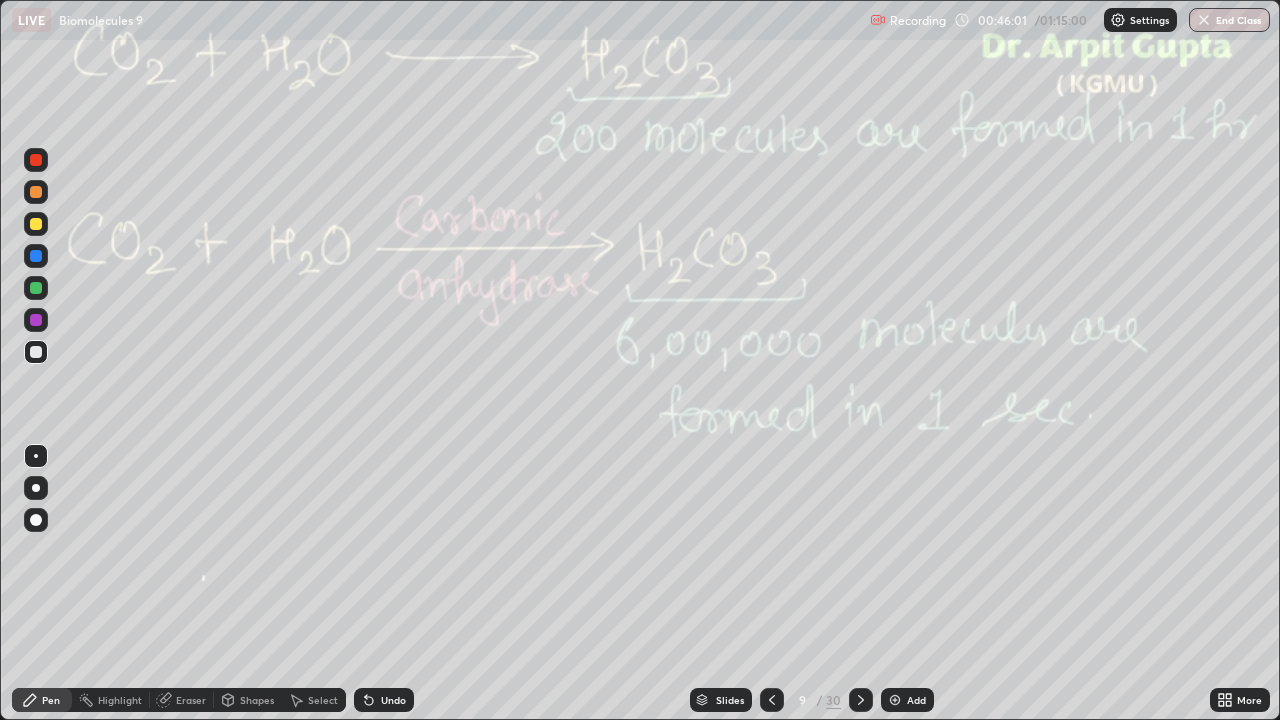 click 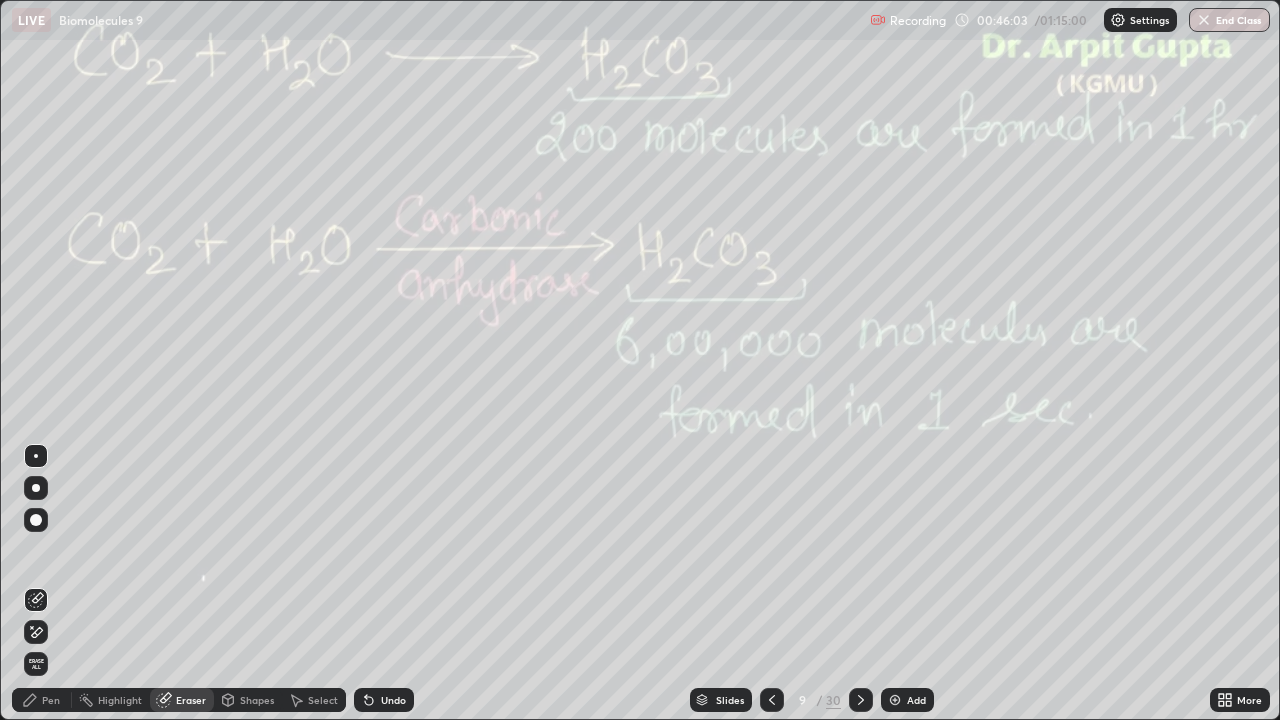click 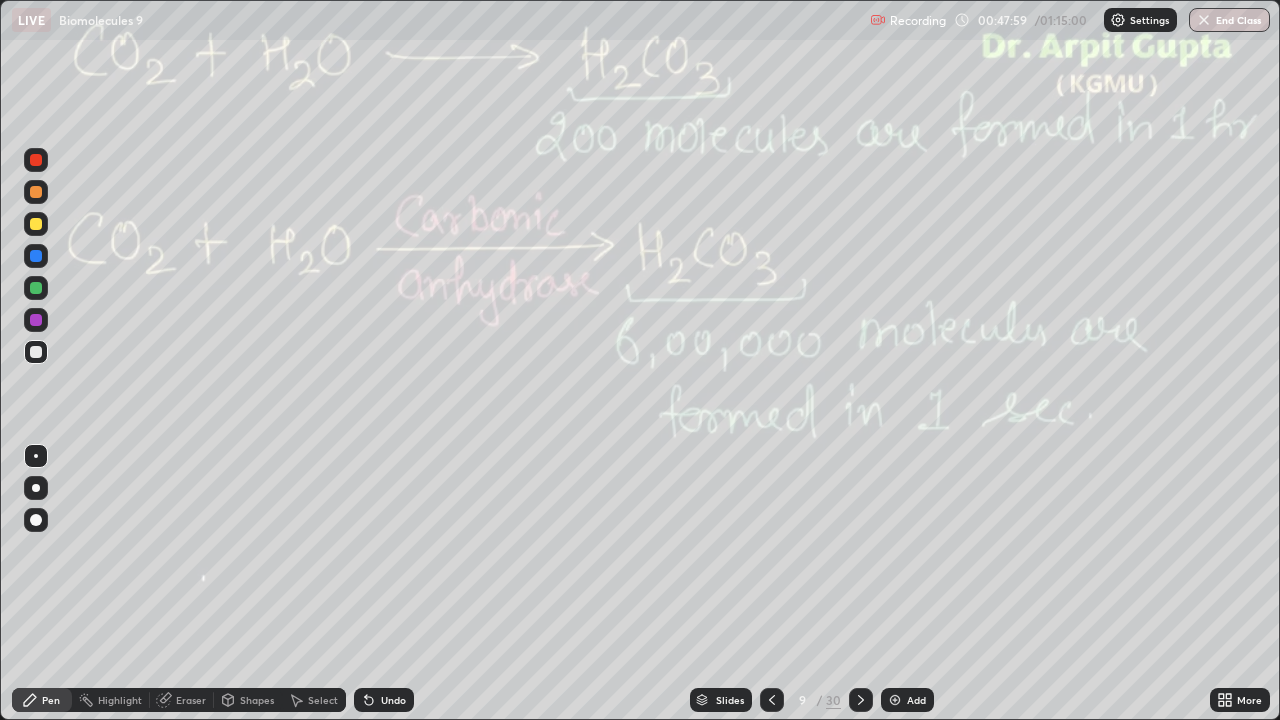 click on "Undo" at bounding box center [393, 700] 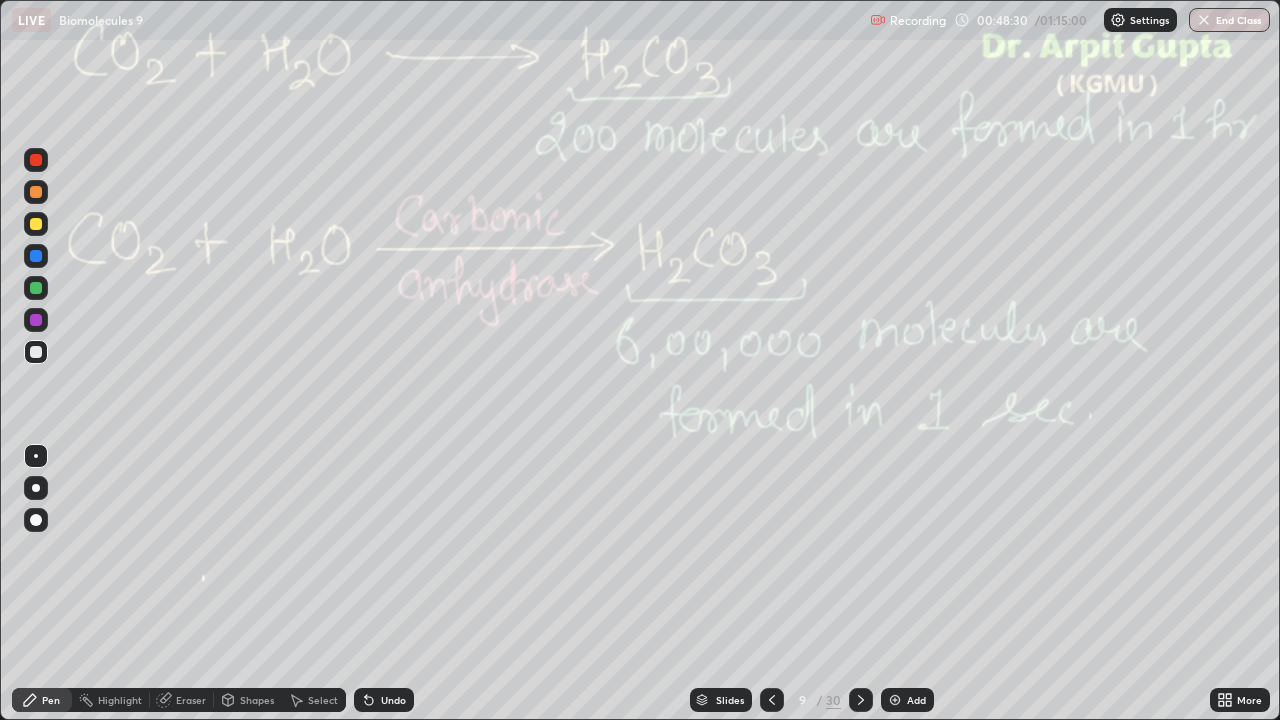 click 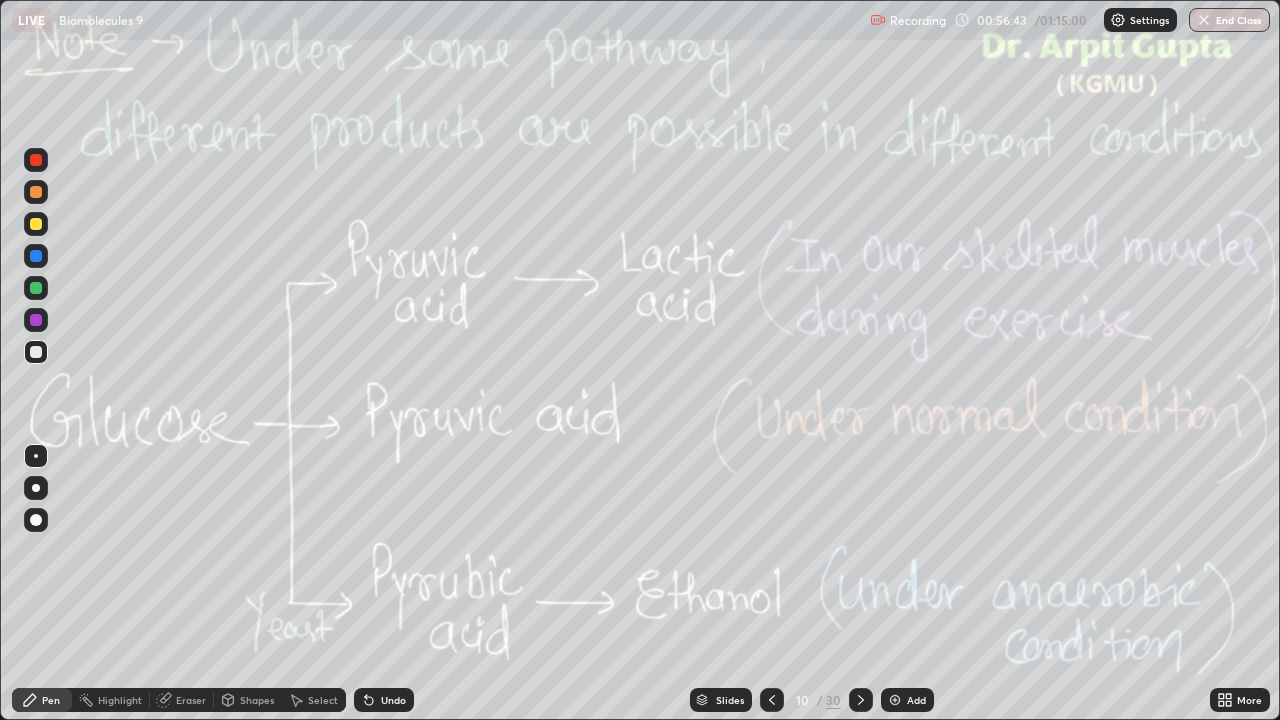 click 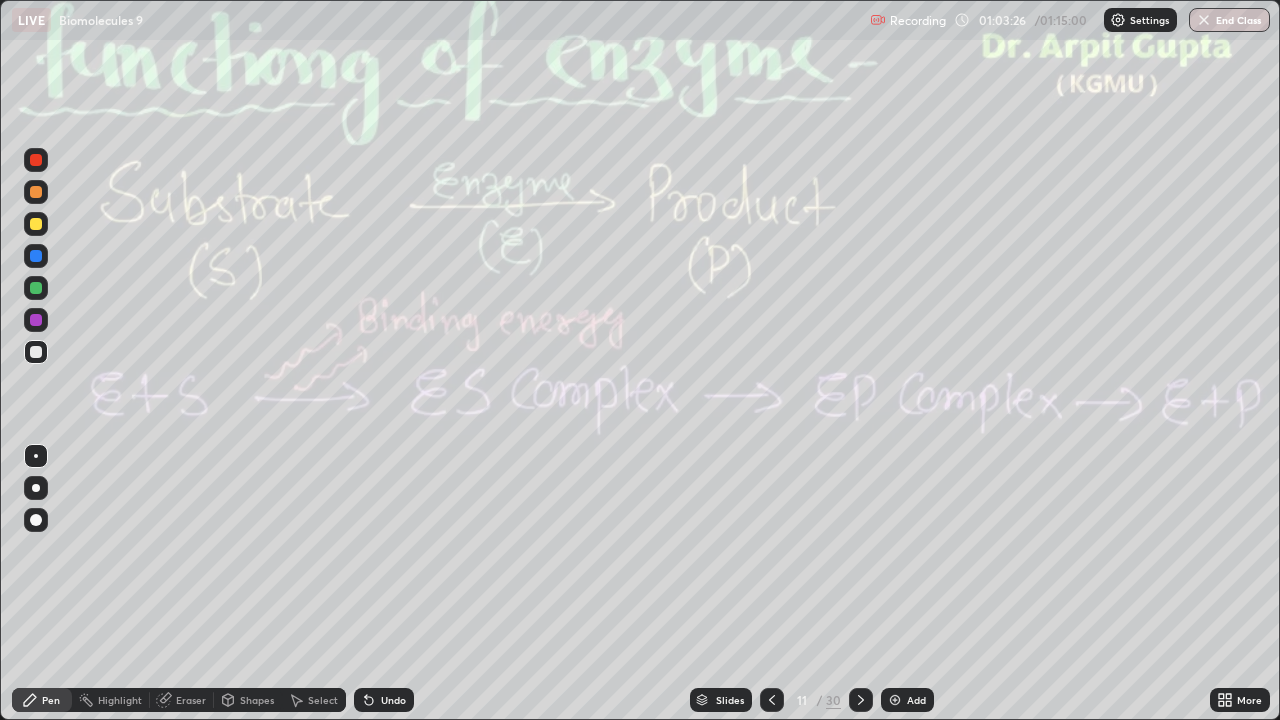 scroll, scrollTop: 0, scrollLeft: 0, axis: both 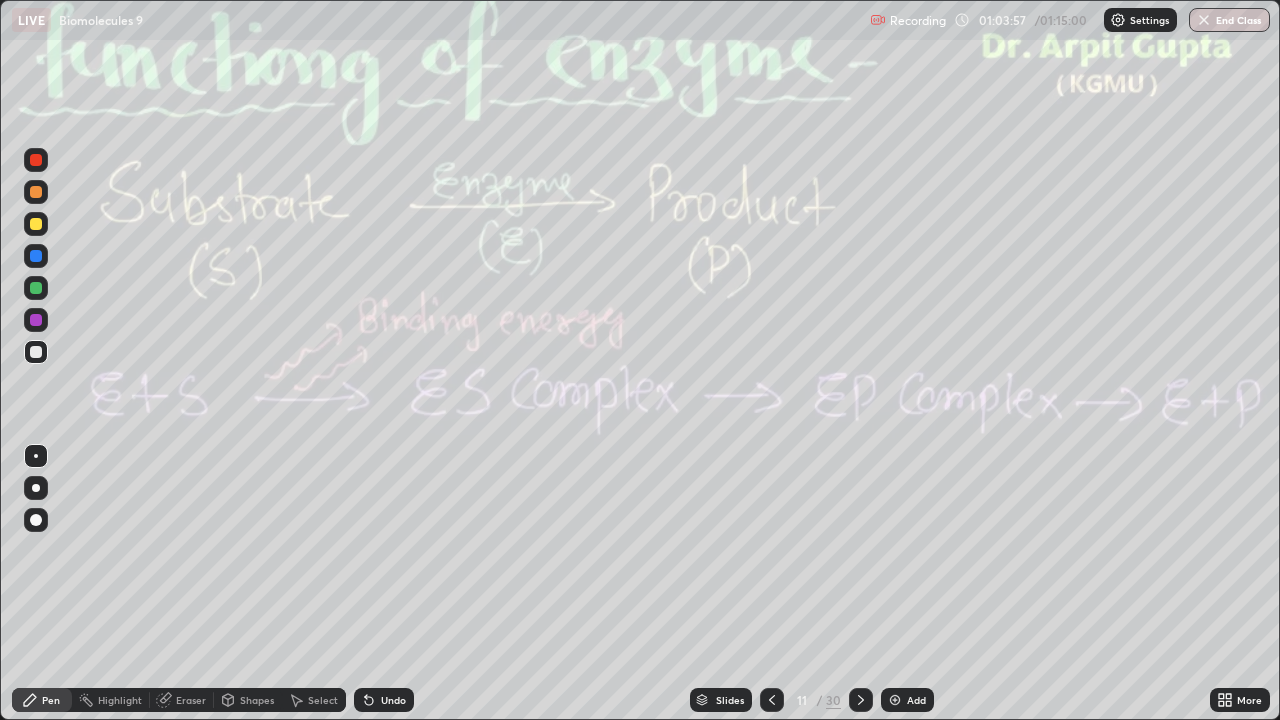 click at bounding box center [772, 700] 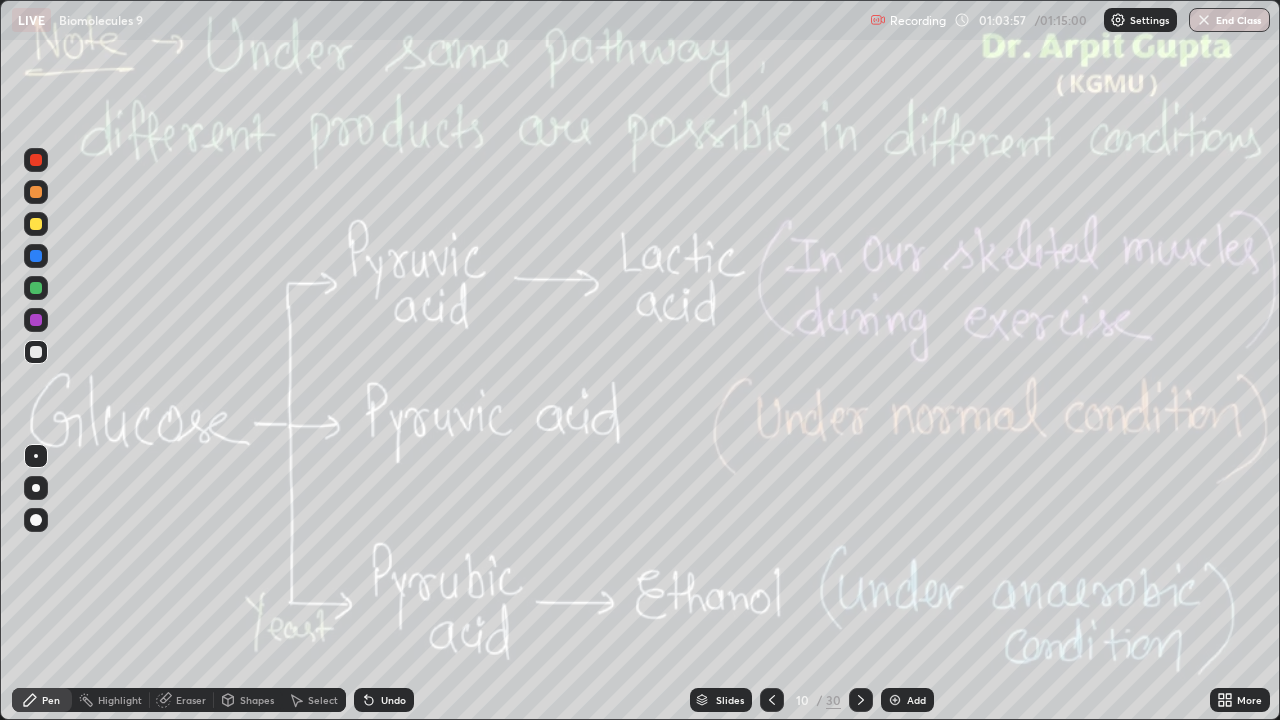 click 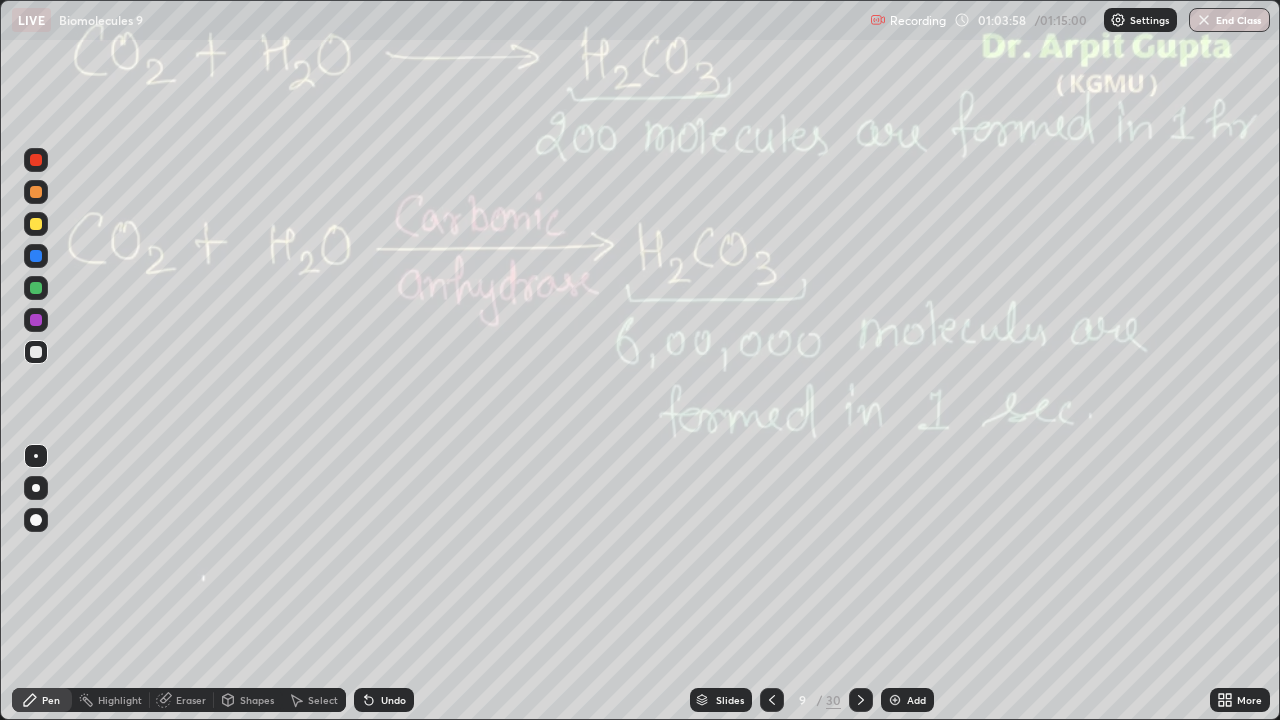 click 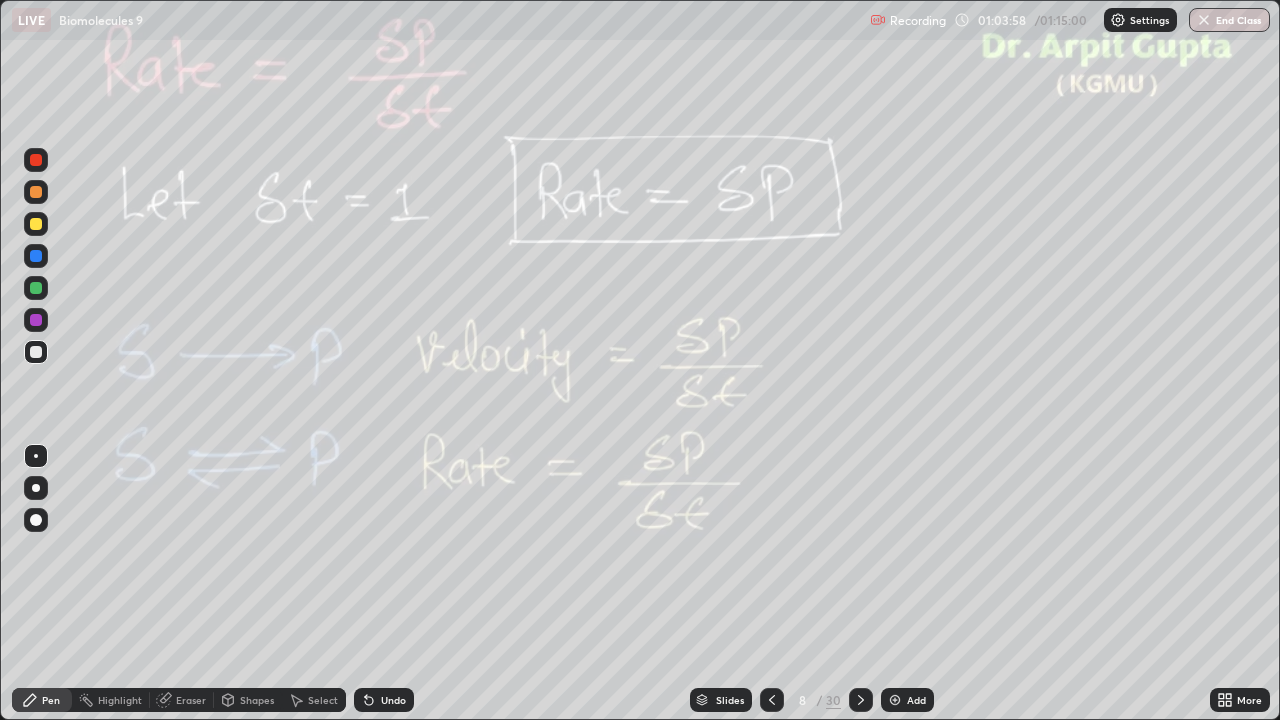 click 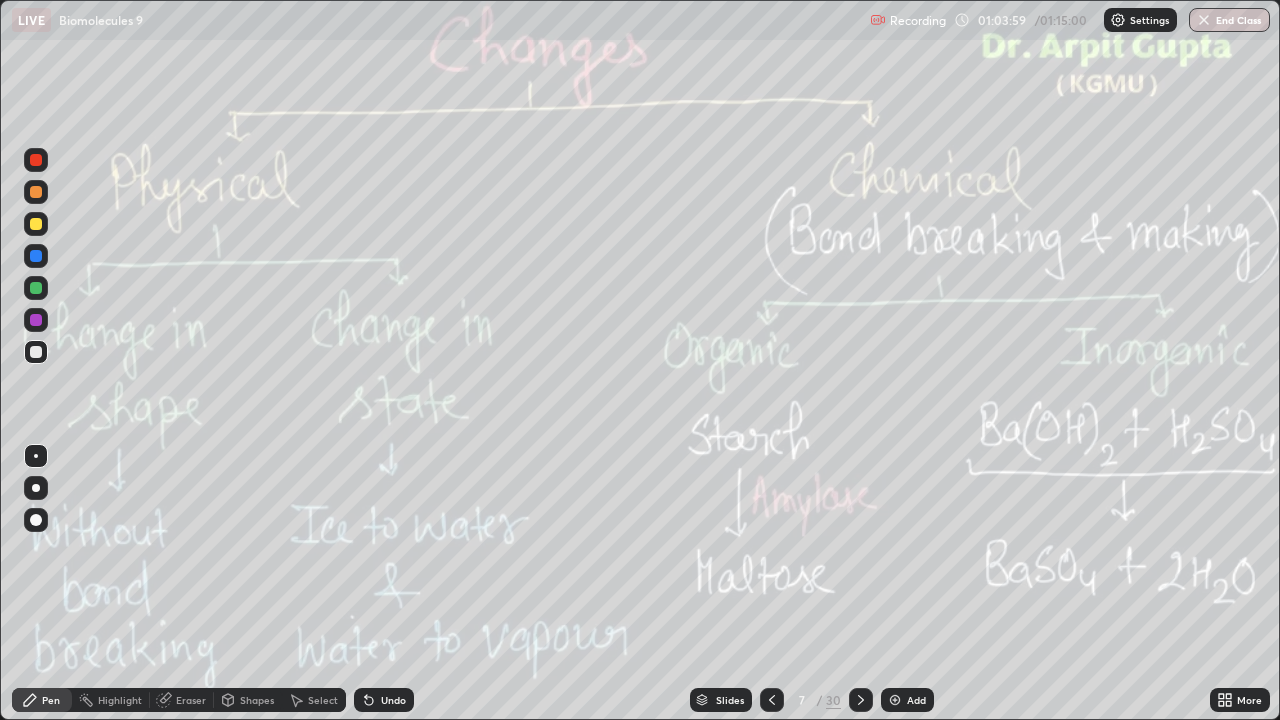 click 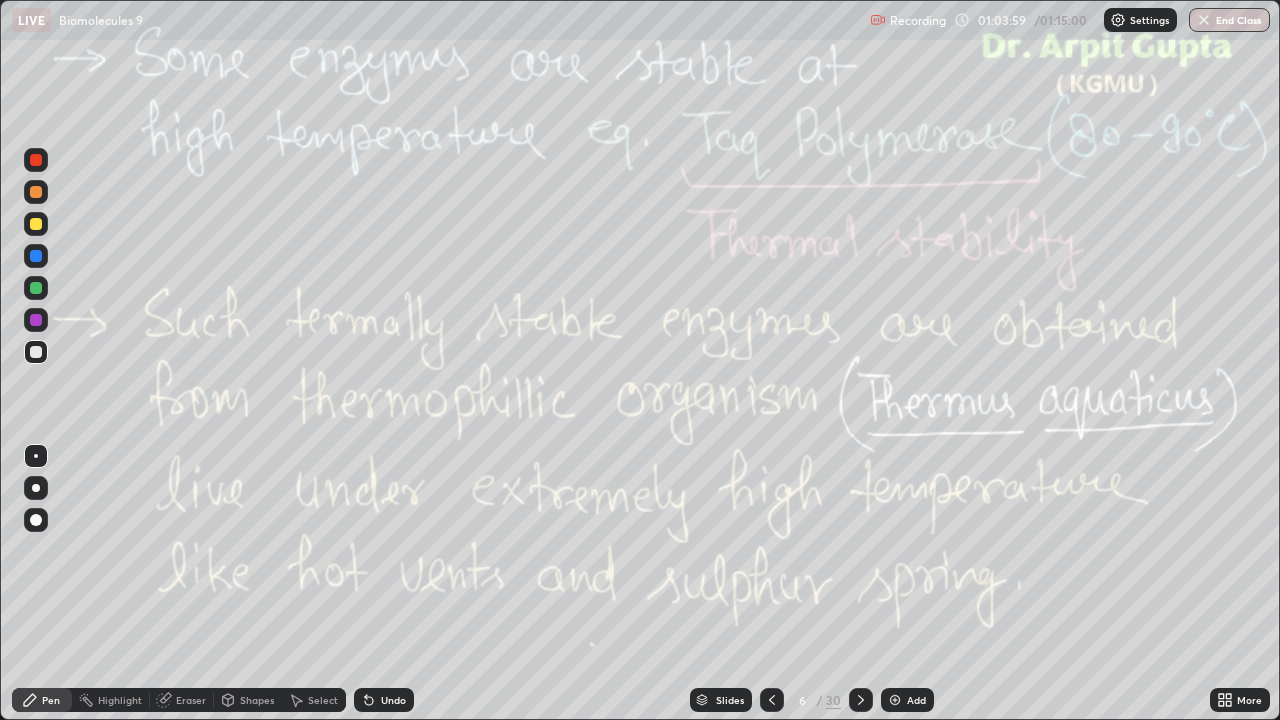 click 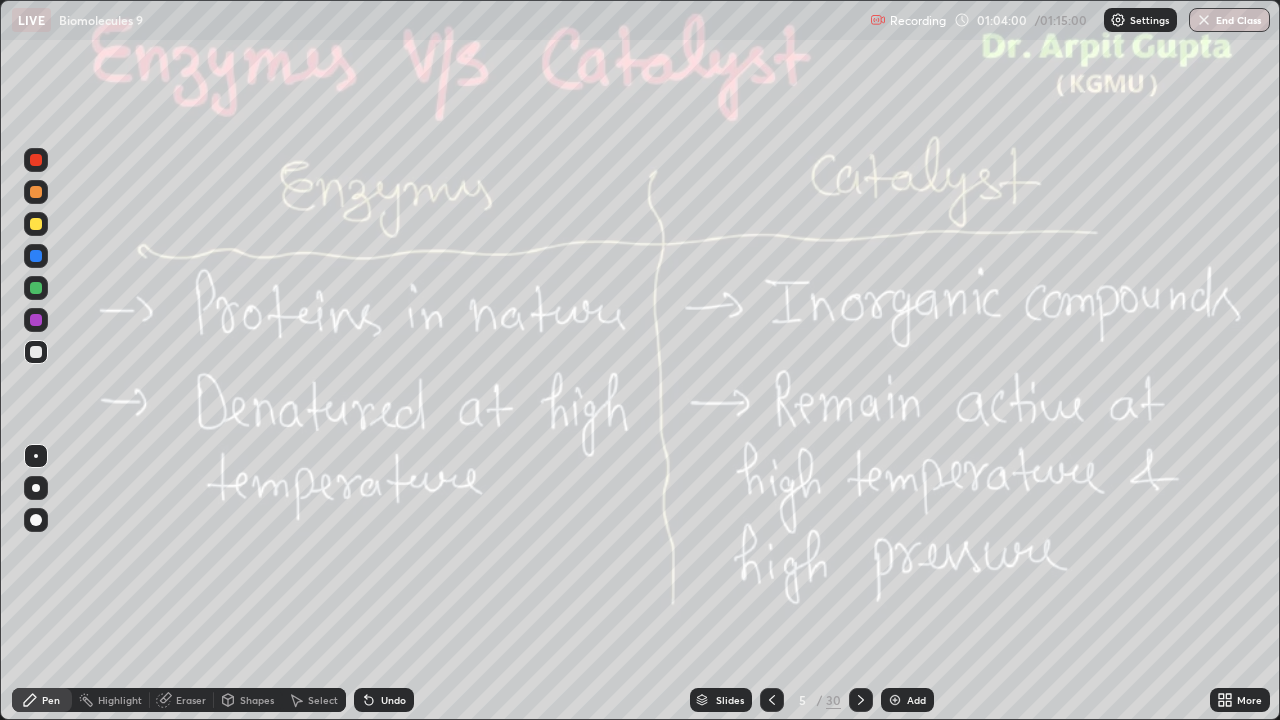 click 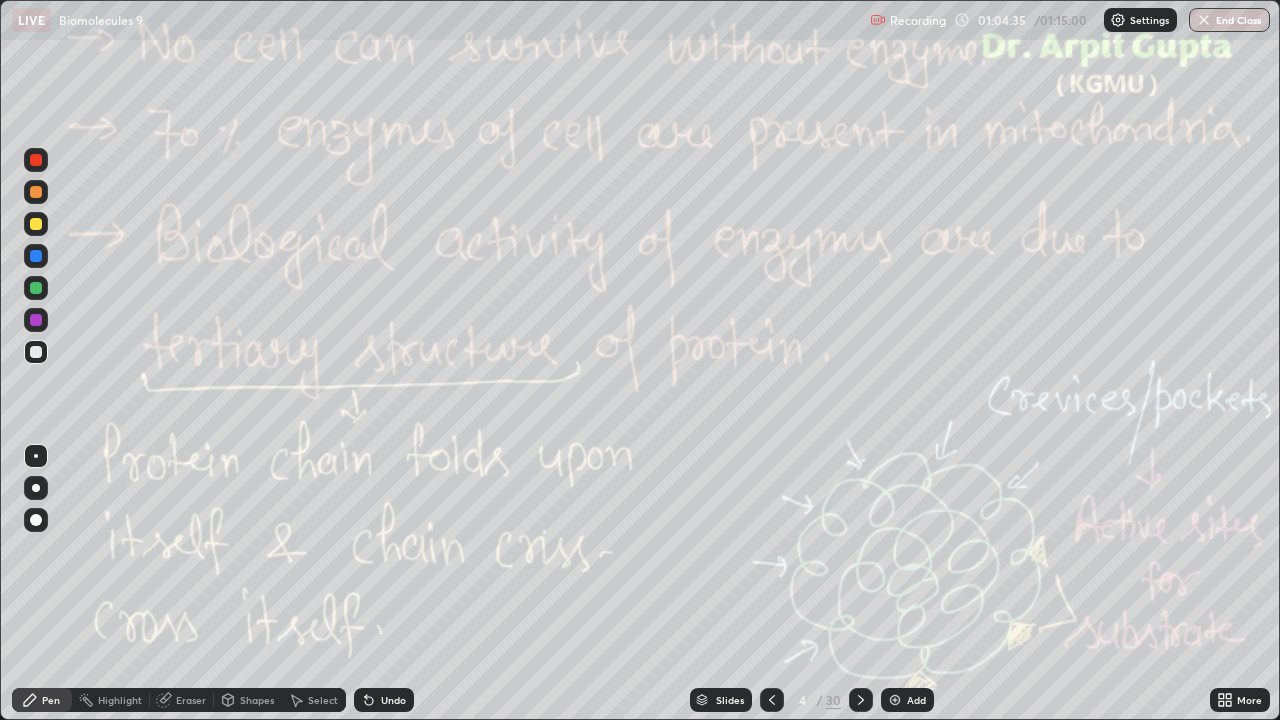 click 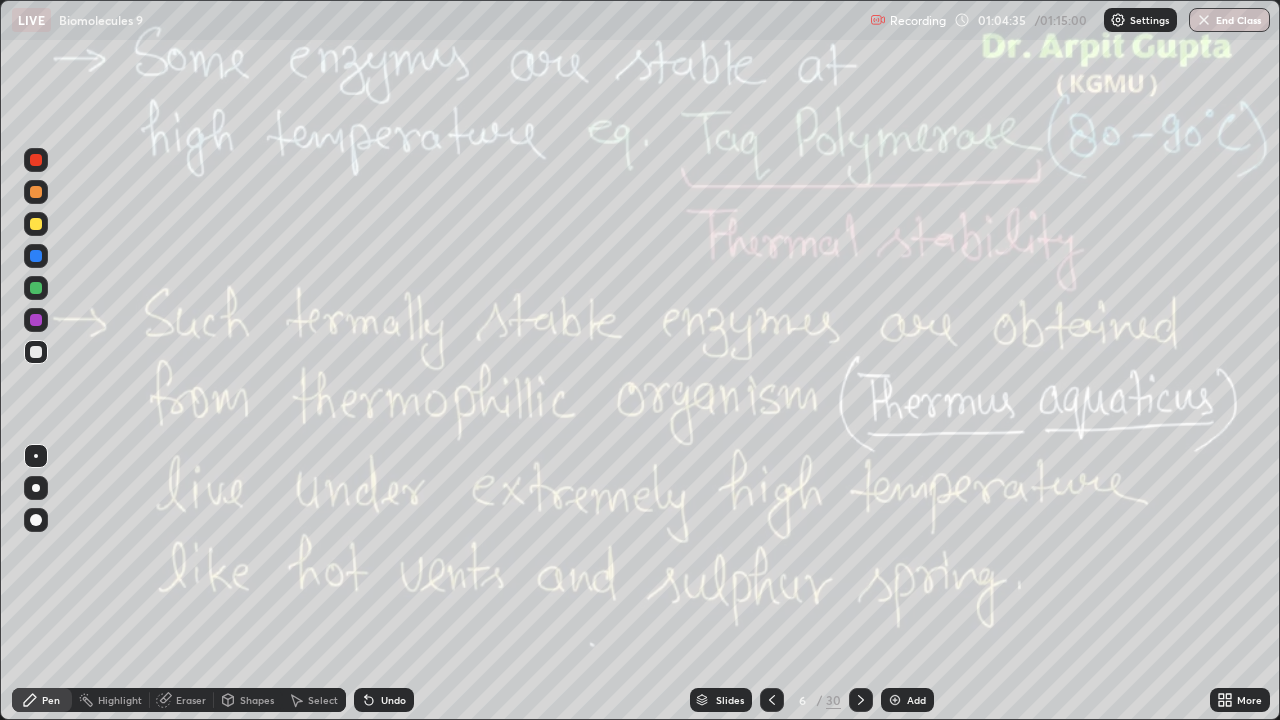 click 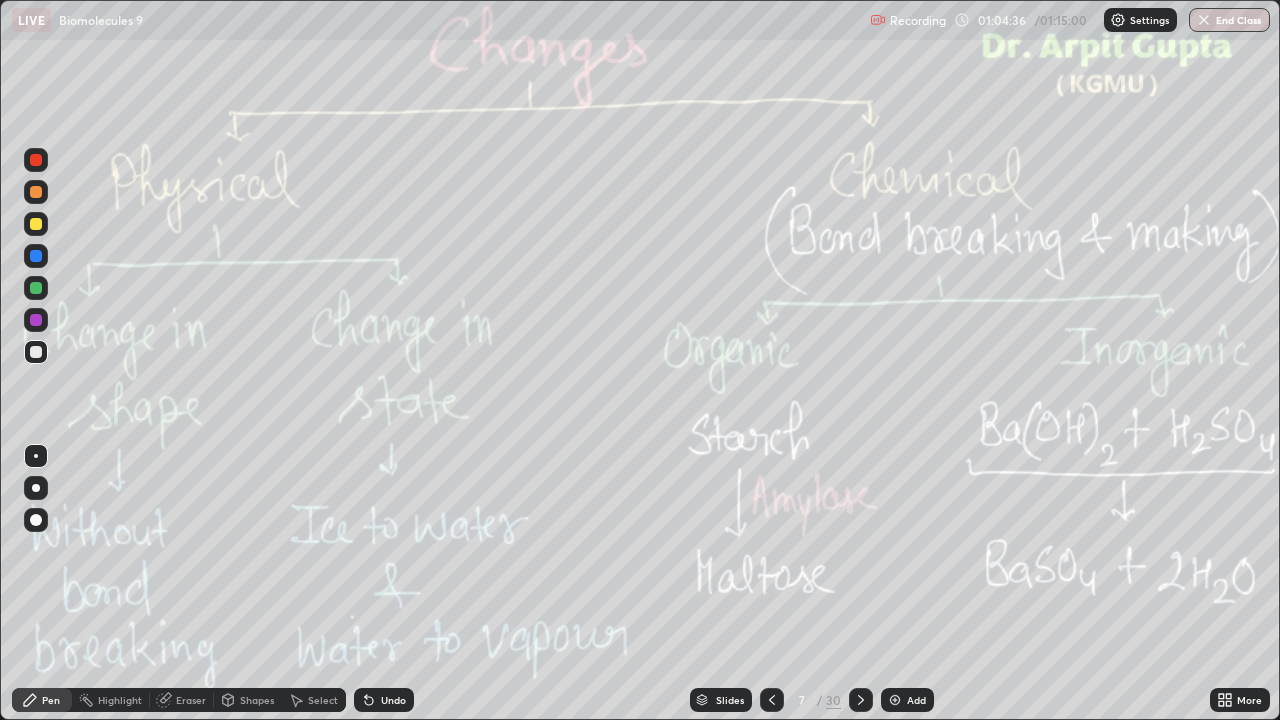 click 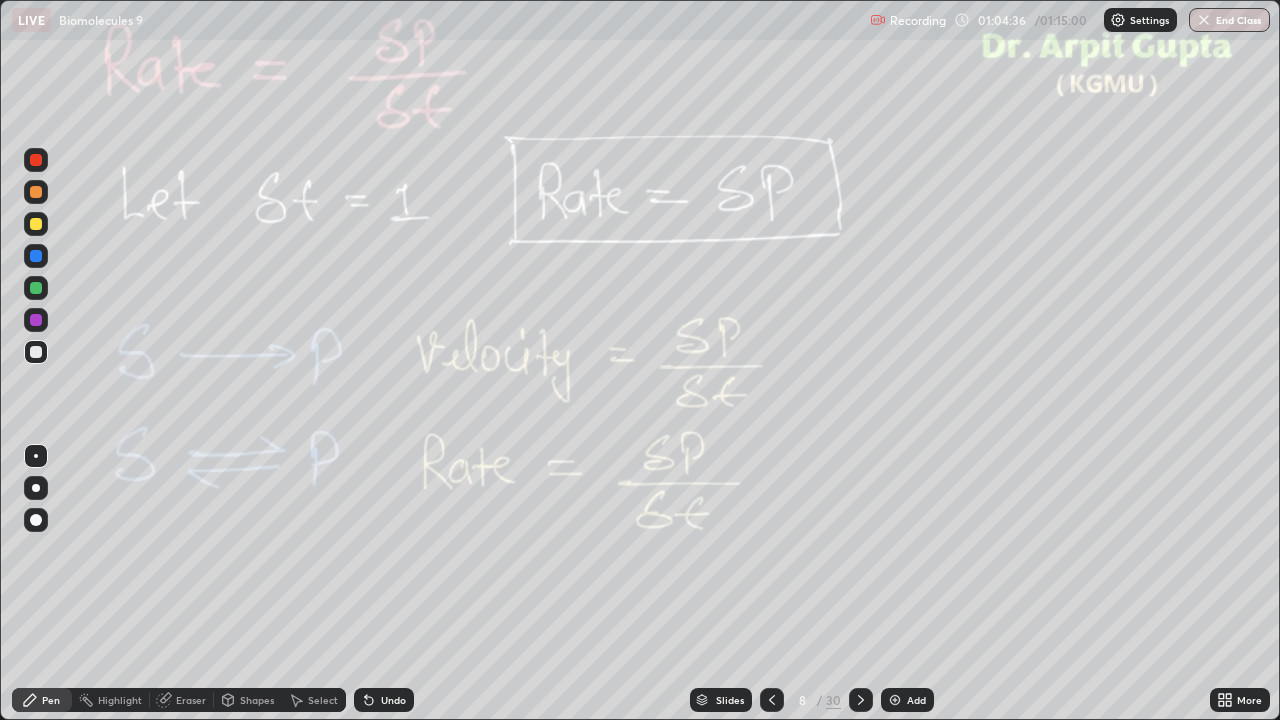 click 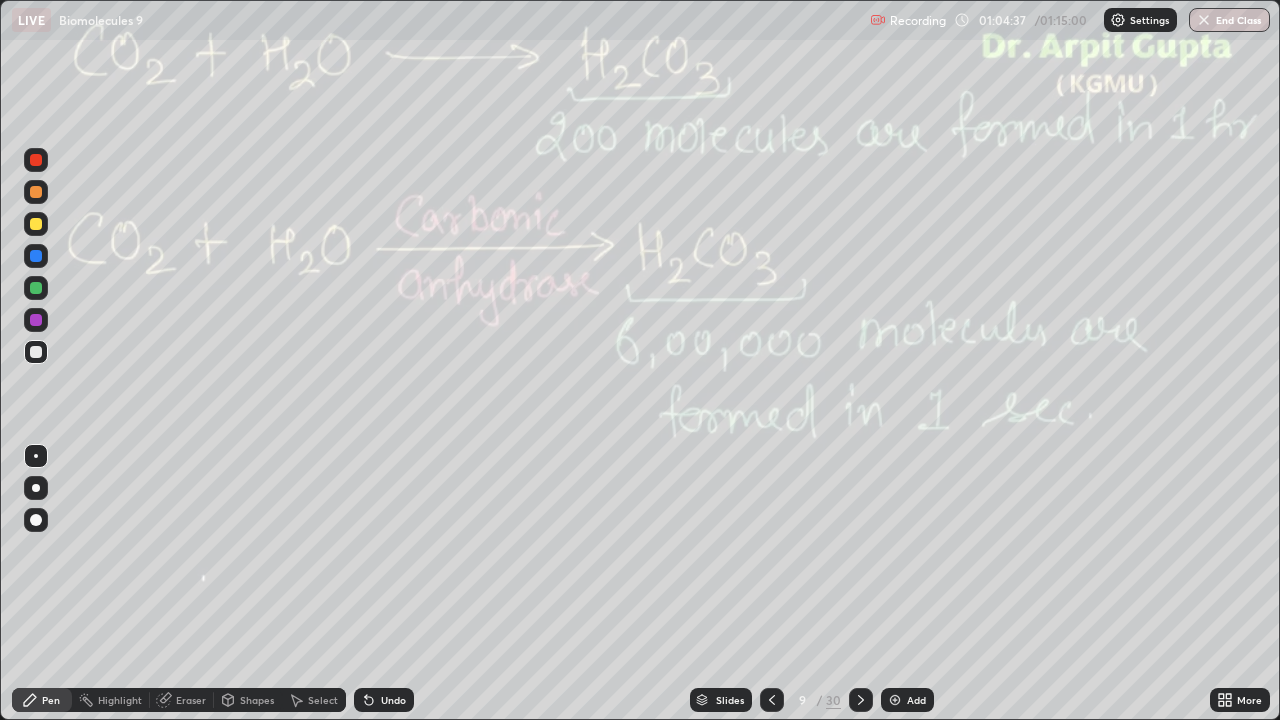 click 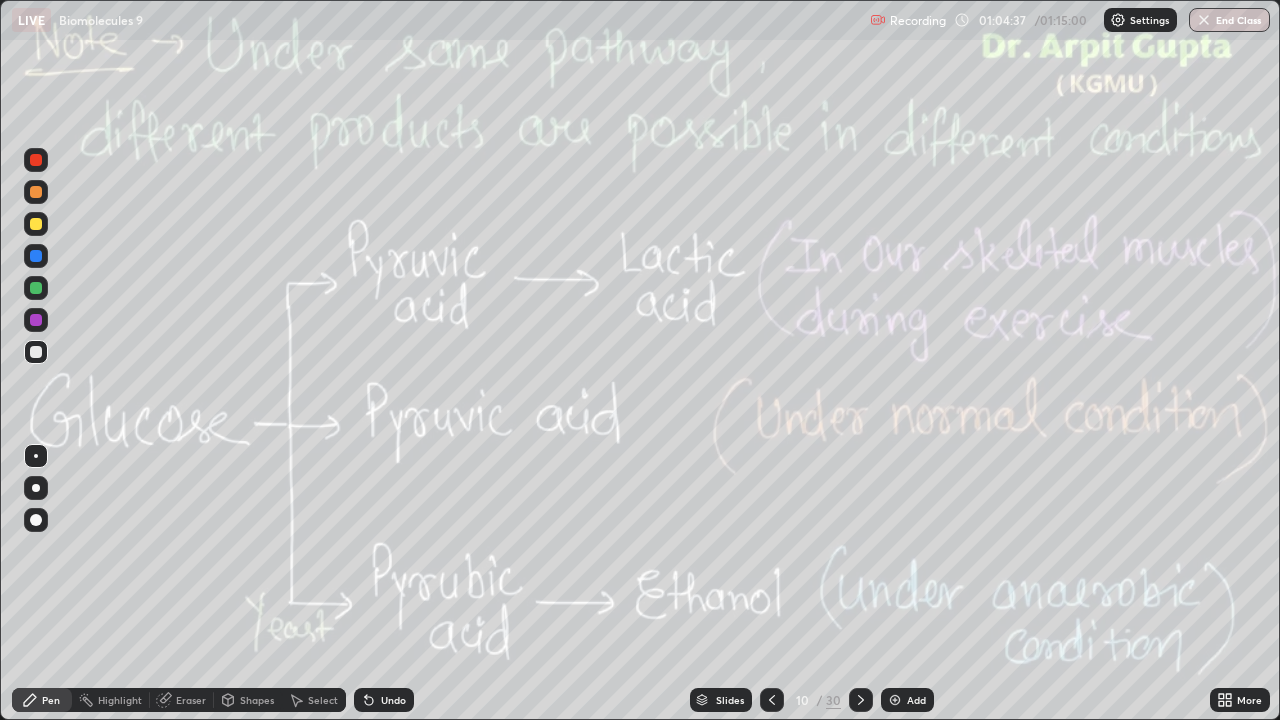 click 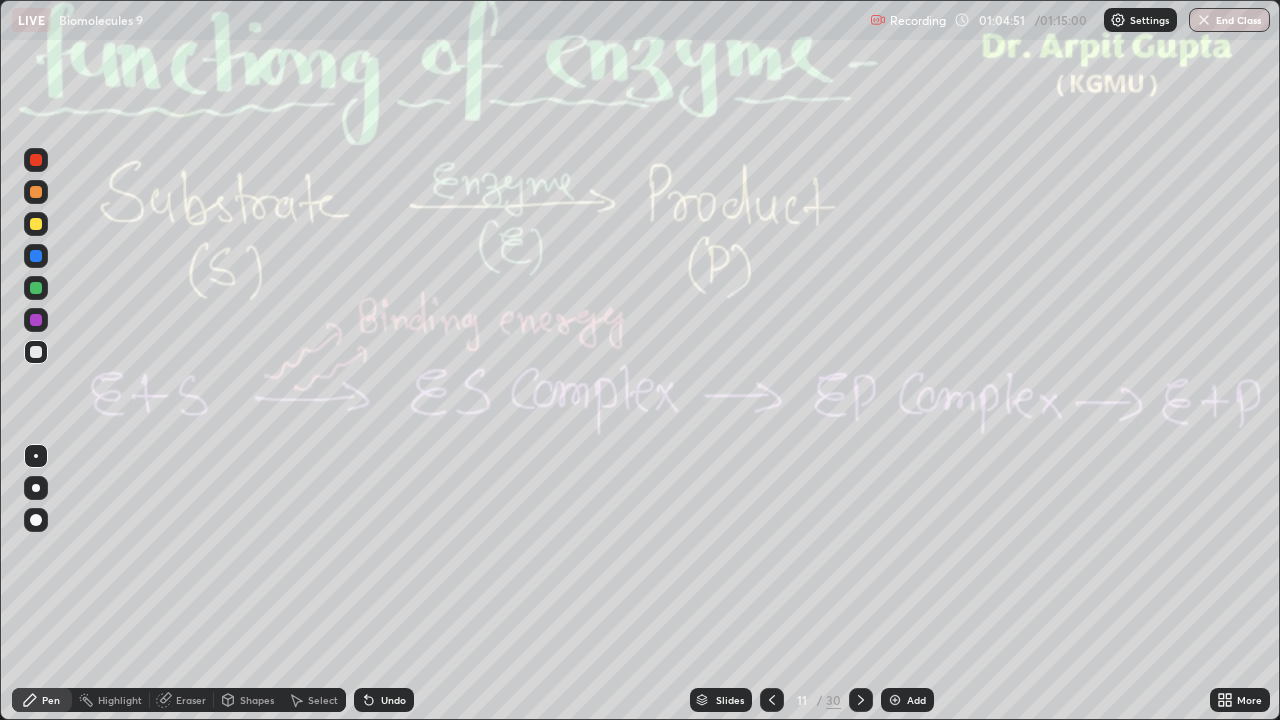 click on "Undo" at bounding box center [384, 700] 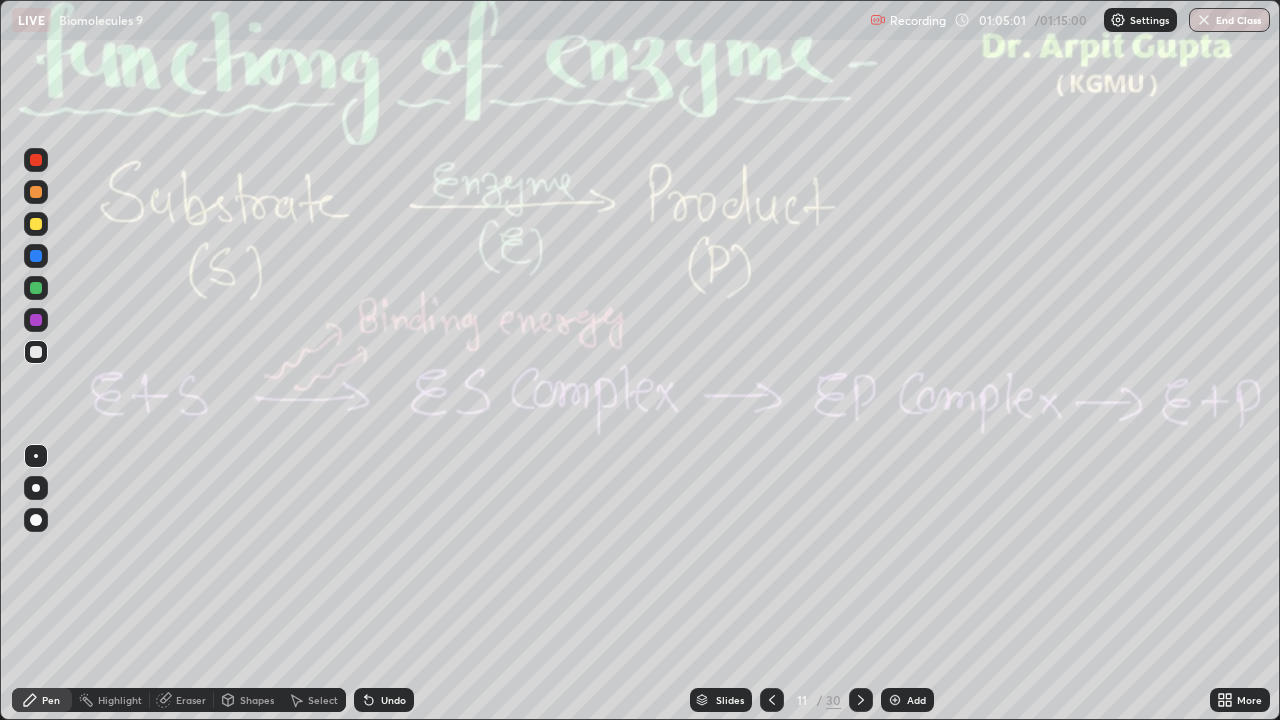click on "LIVE Biomolecules 9" at bounding box center [437, 20] 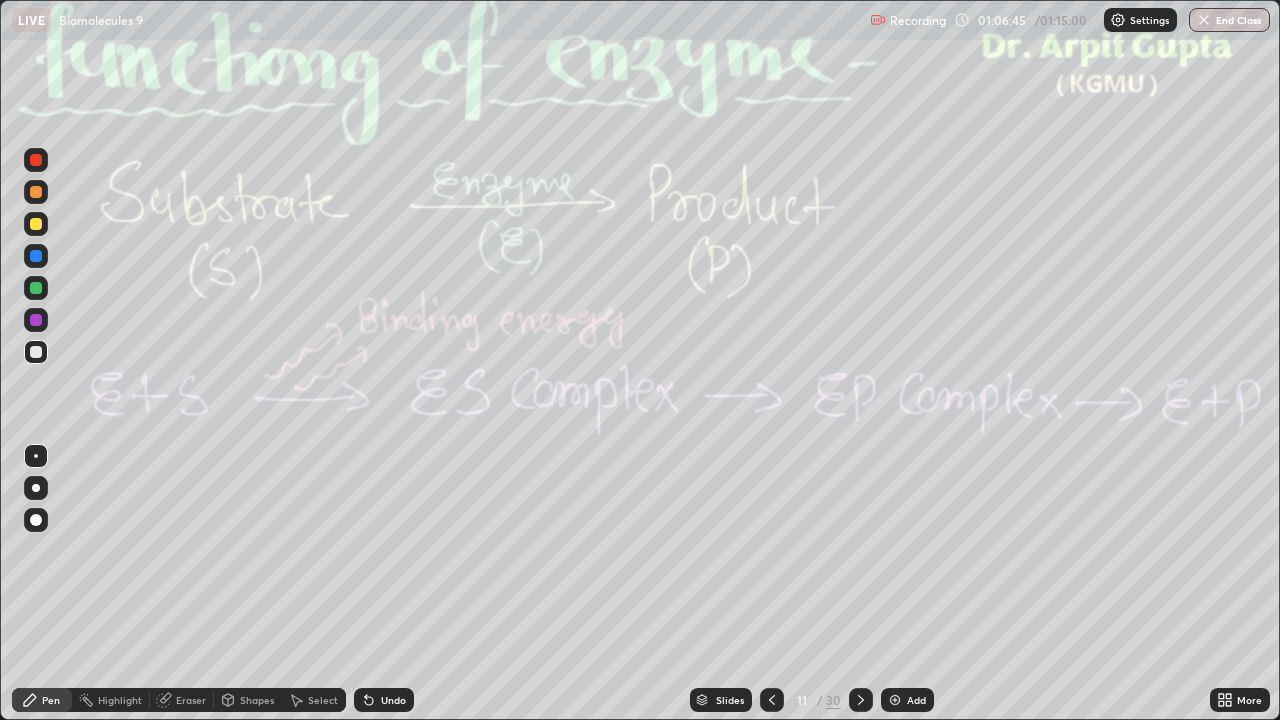 click 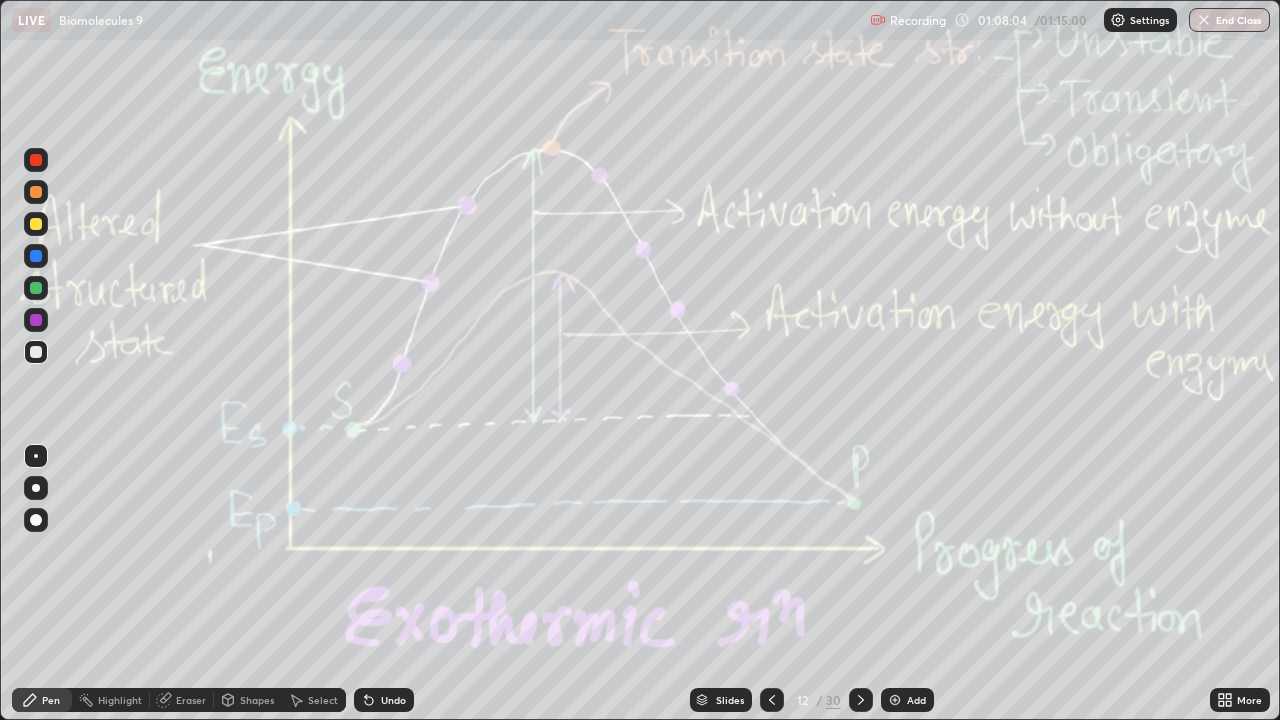 click 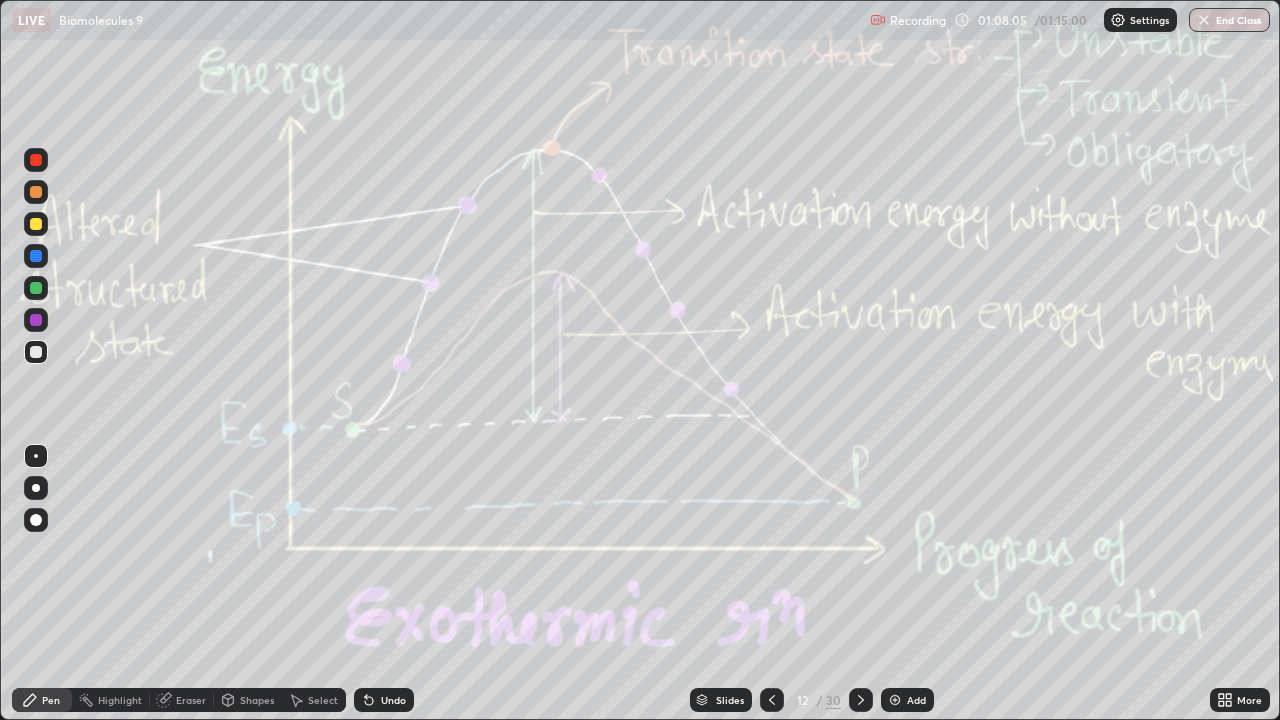 click 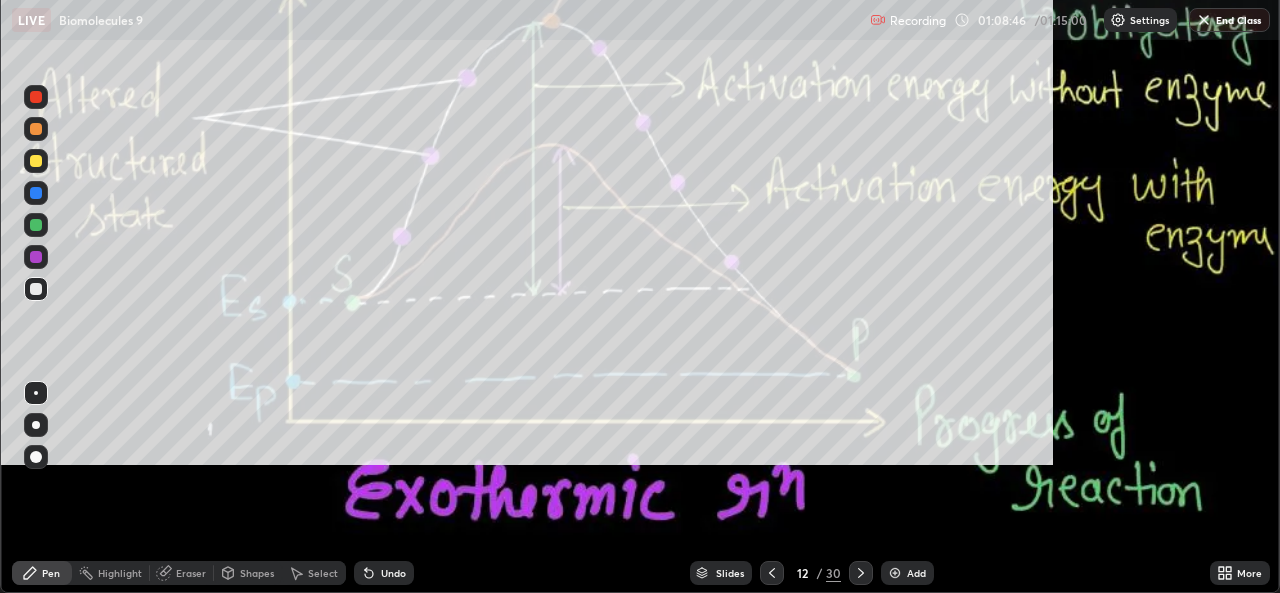 scroll, scrollTop: 720, scrollLeft: 1280, axis: both 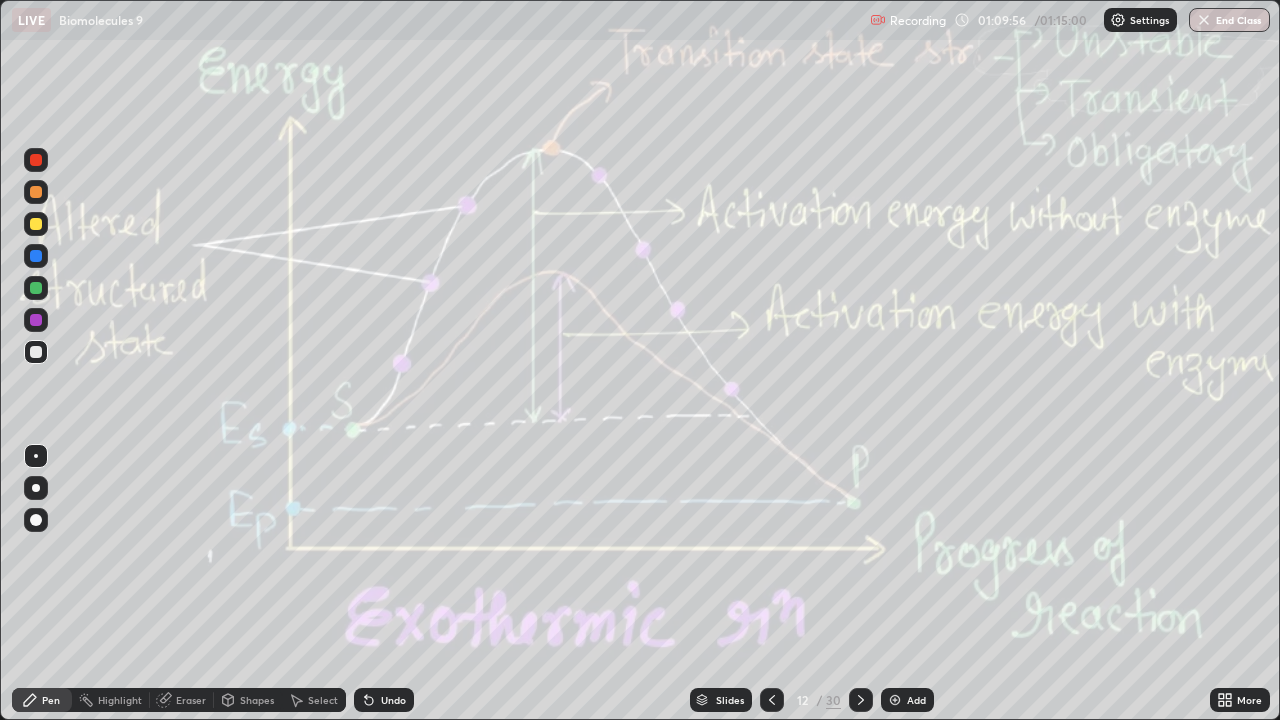 click on "Undo" at bounding box center [393, 700] 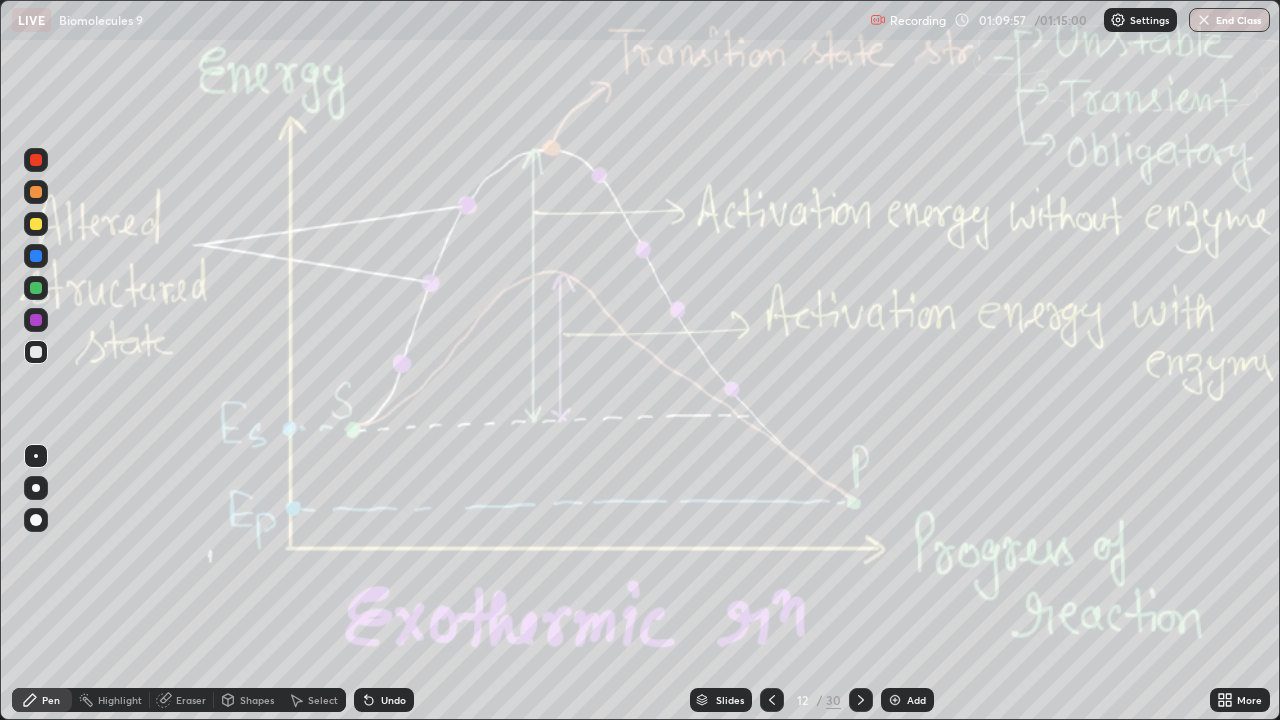 click on "Undo" at bounding box center [393, 700] 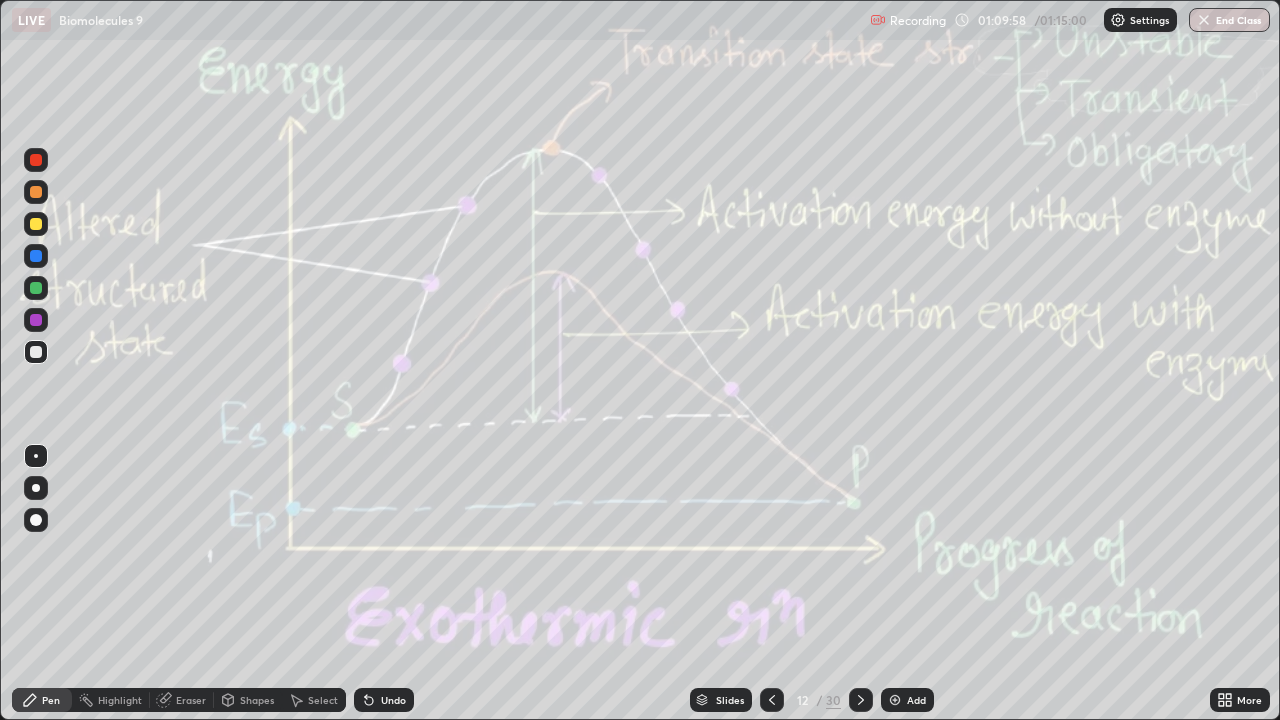 click on "Undo" at bounding box center (384, 700) 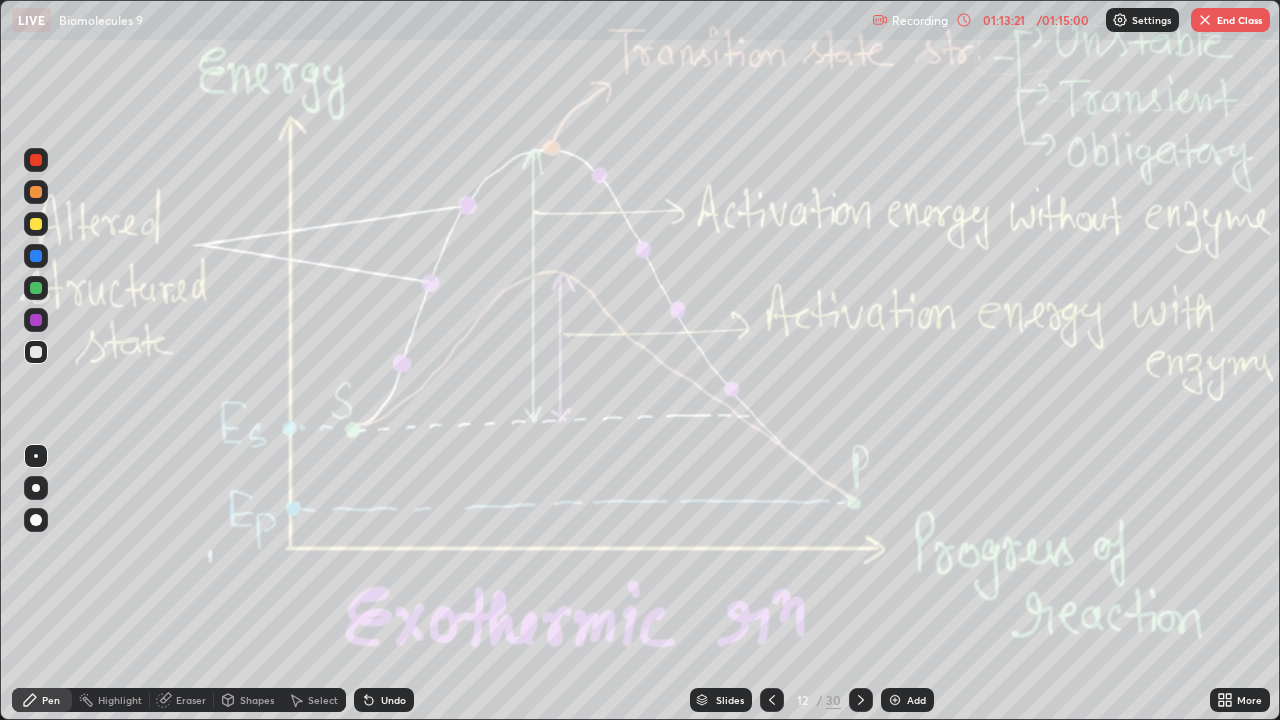 click on "Eraser" at bounding box center [191, 700] 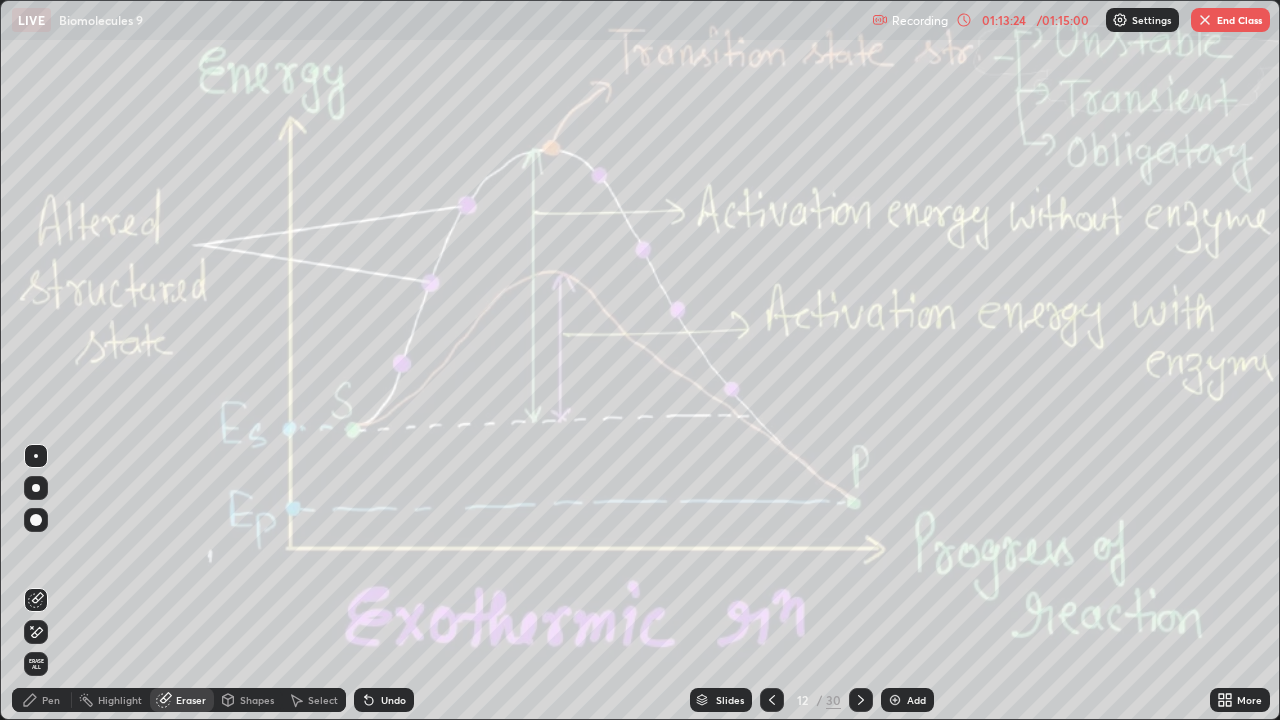 click on "Pen" at bounding box center (42, 700) 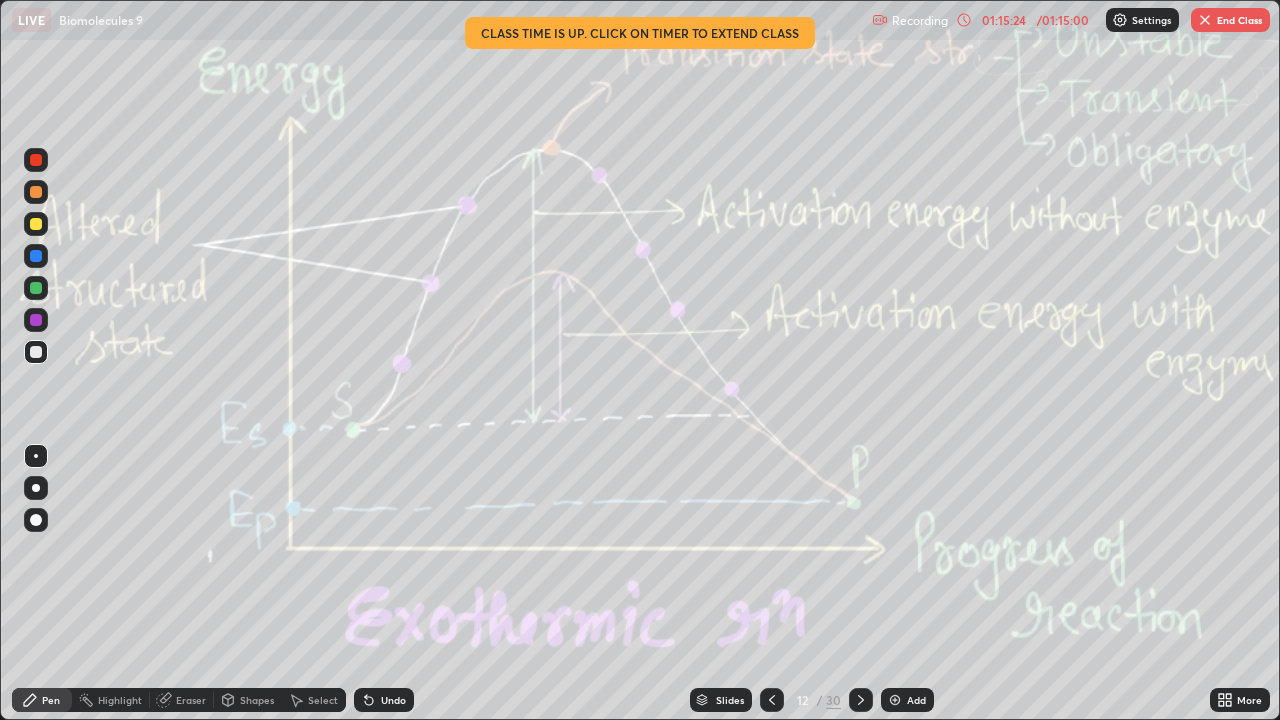 click on "/  01:15:00" at bounding box center [1063, 20] 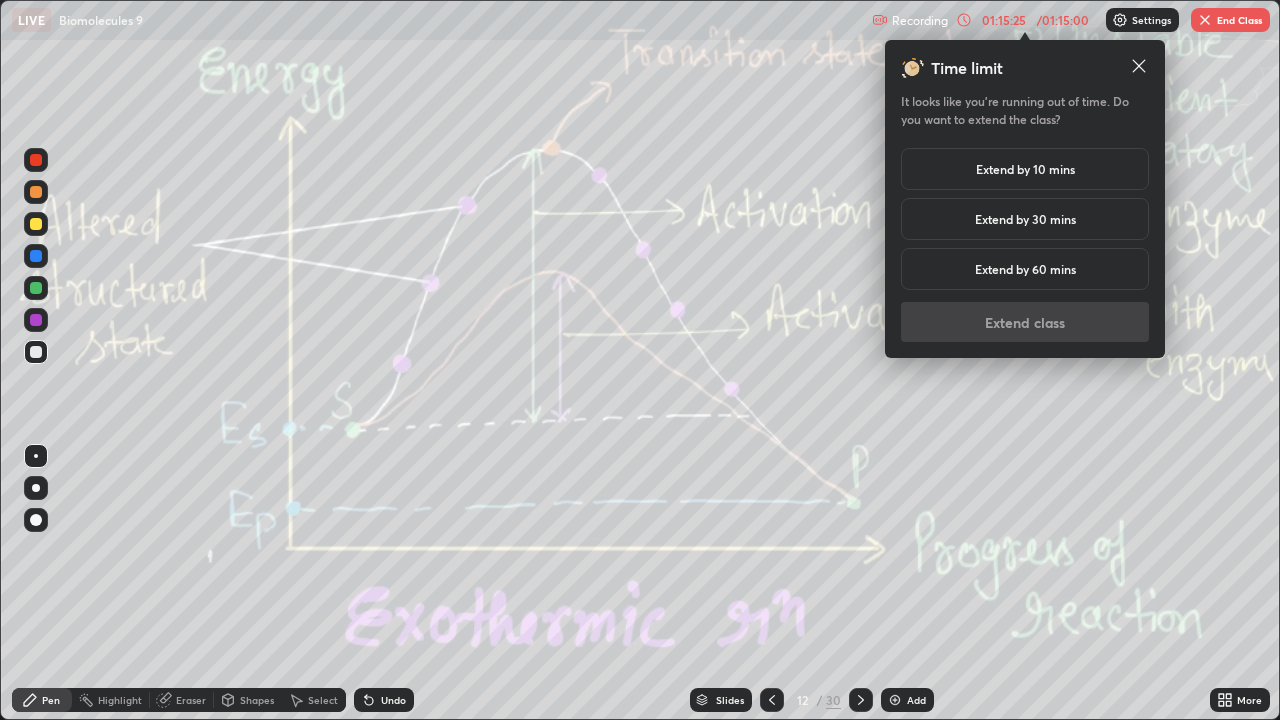 click on "Extend by 10 mins" at bounding box center (1025, 169) 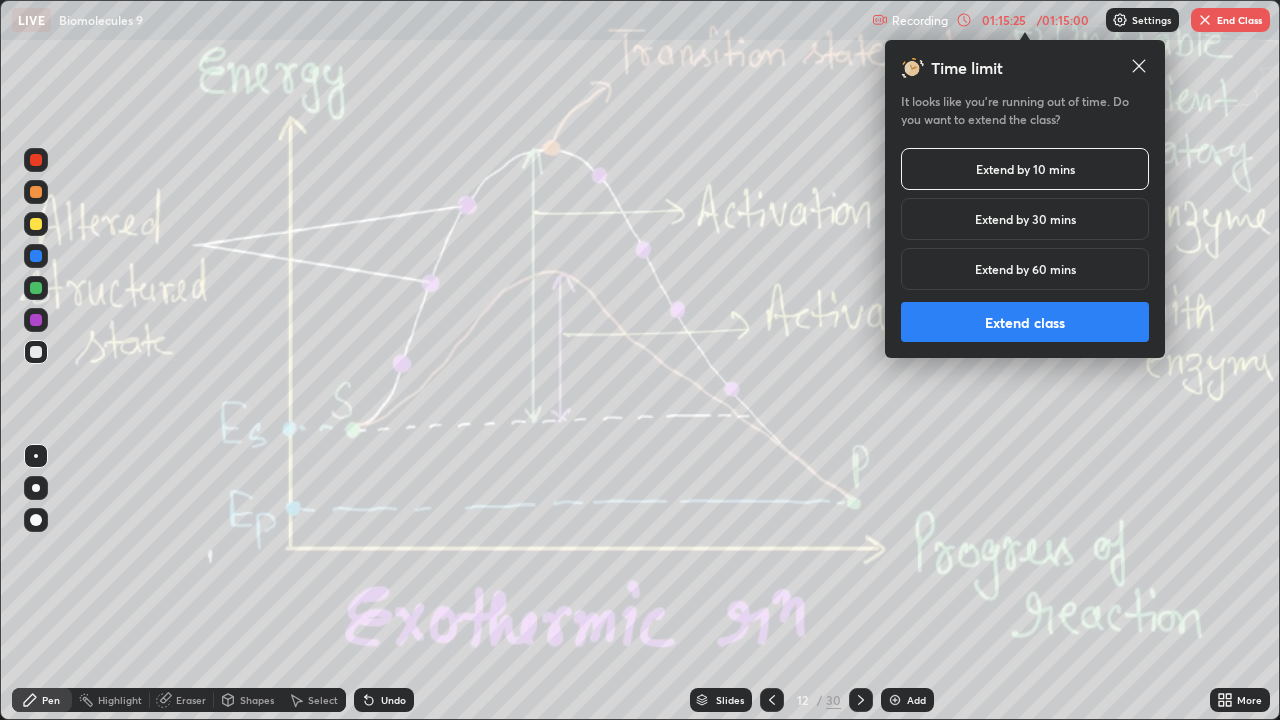 click on "Extend class" at bounding box center (1025, 322) 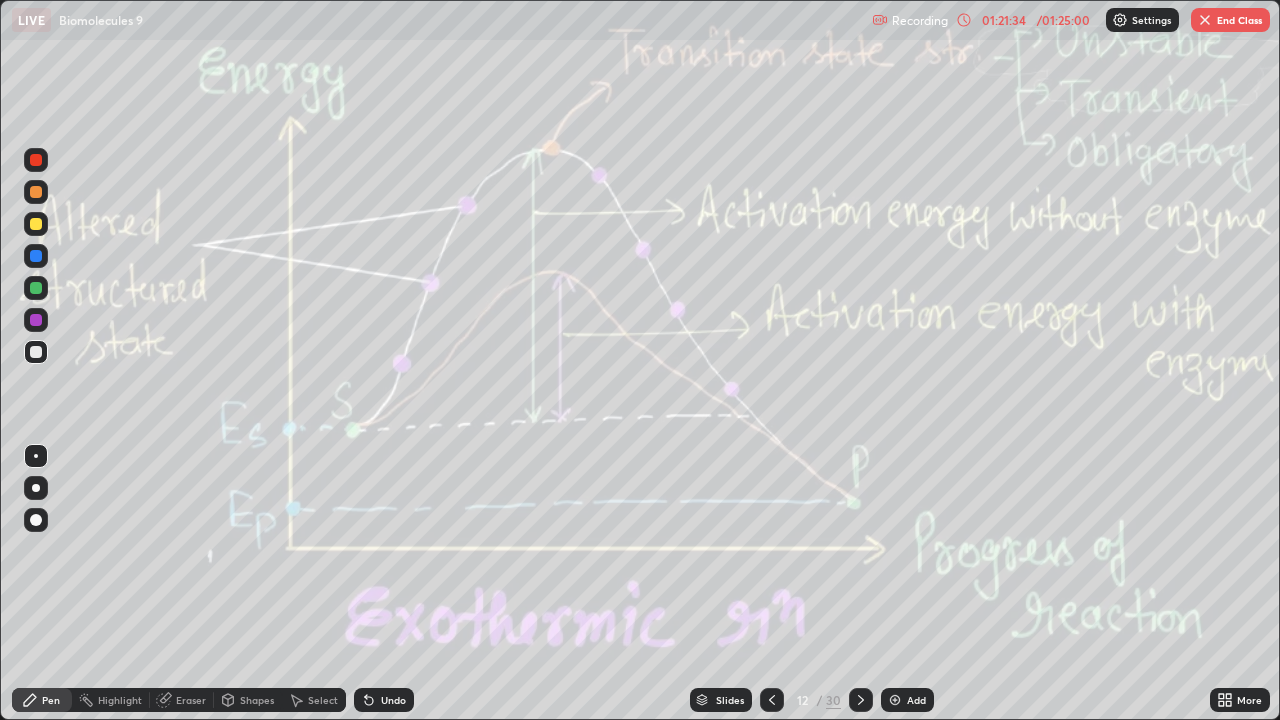 click on "End Class" at bounding box center (1230, 20) 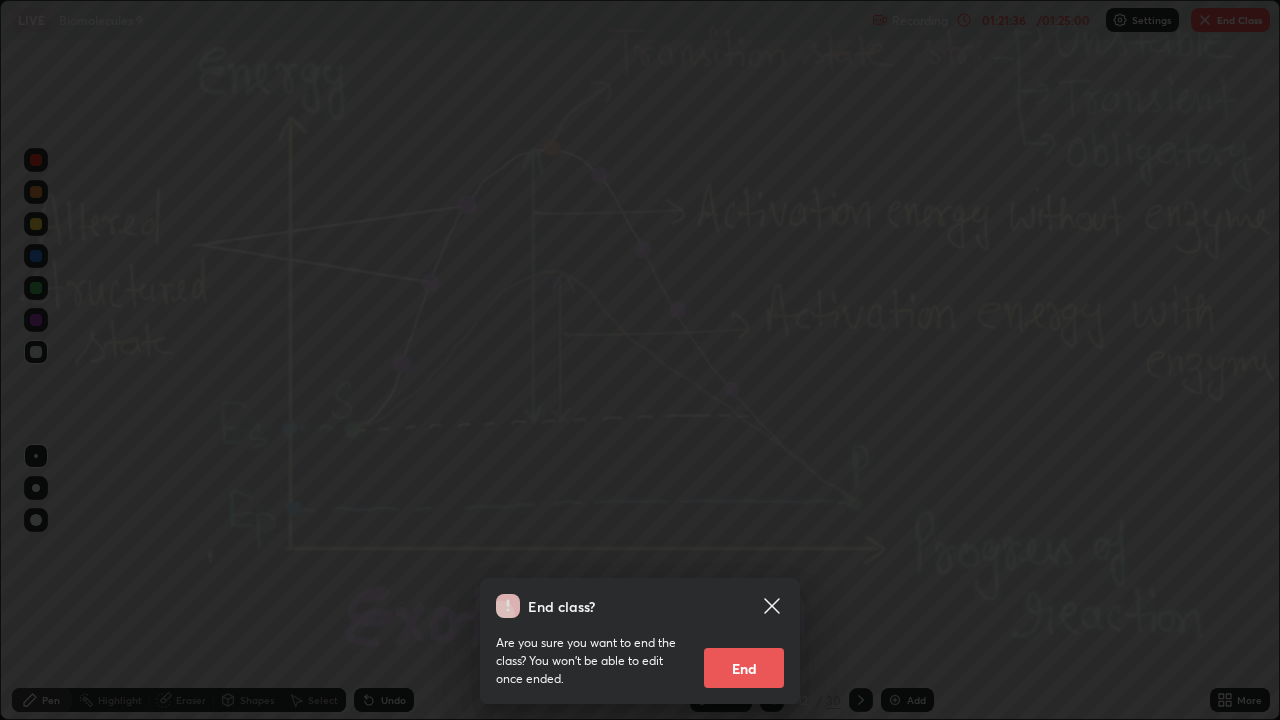 click on "End" at bounding box center [744, 668] 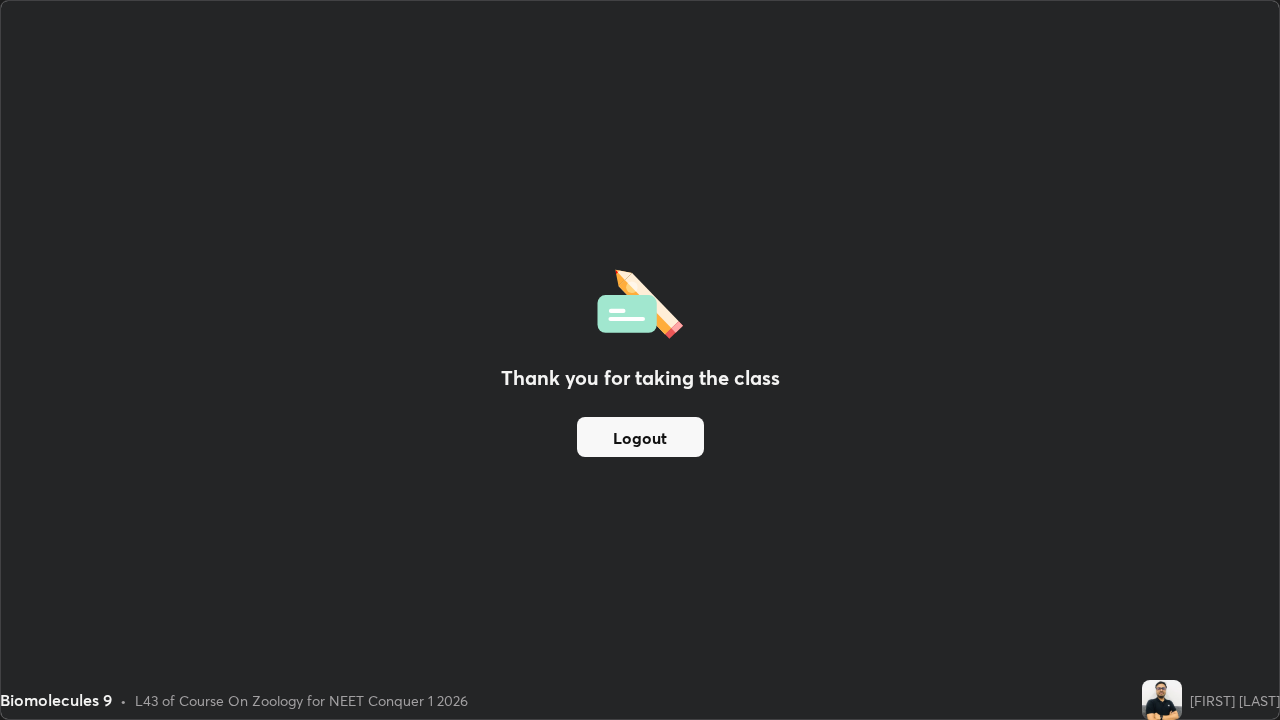 click on "Logout" at bounding box center (640, 437) 